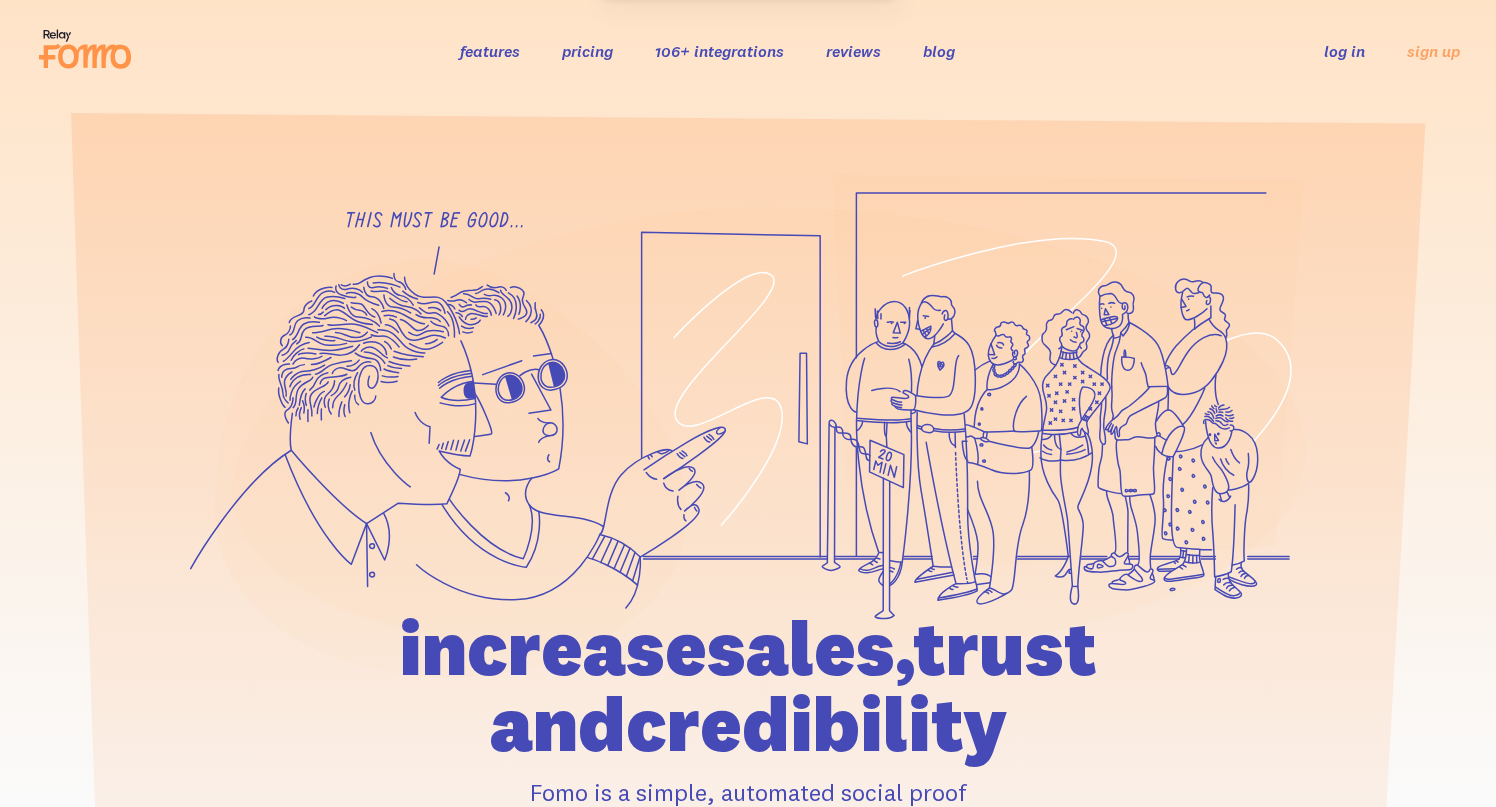 scroll, scrollTop: 0, scrollLeft: 0, axis: both 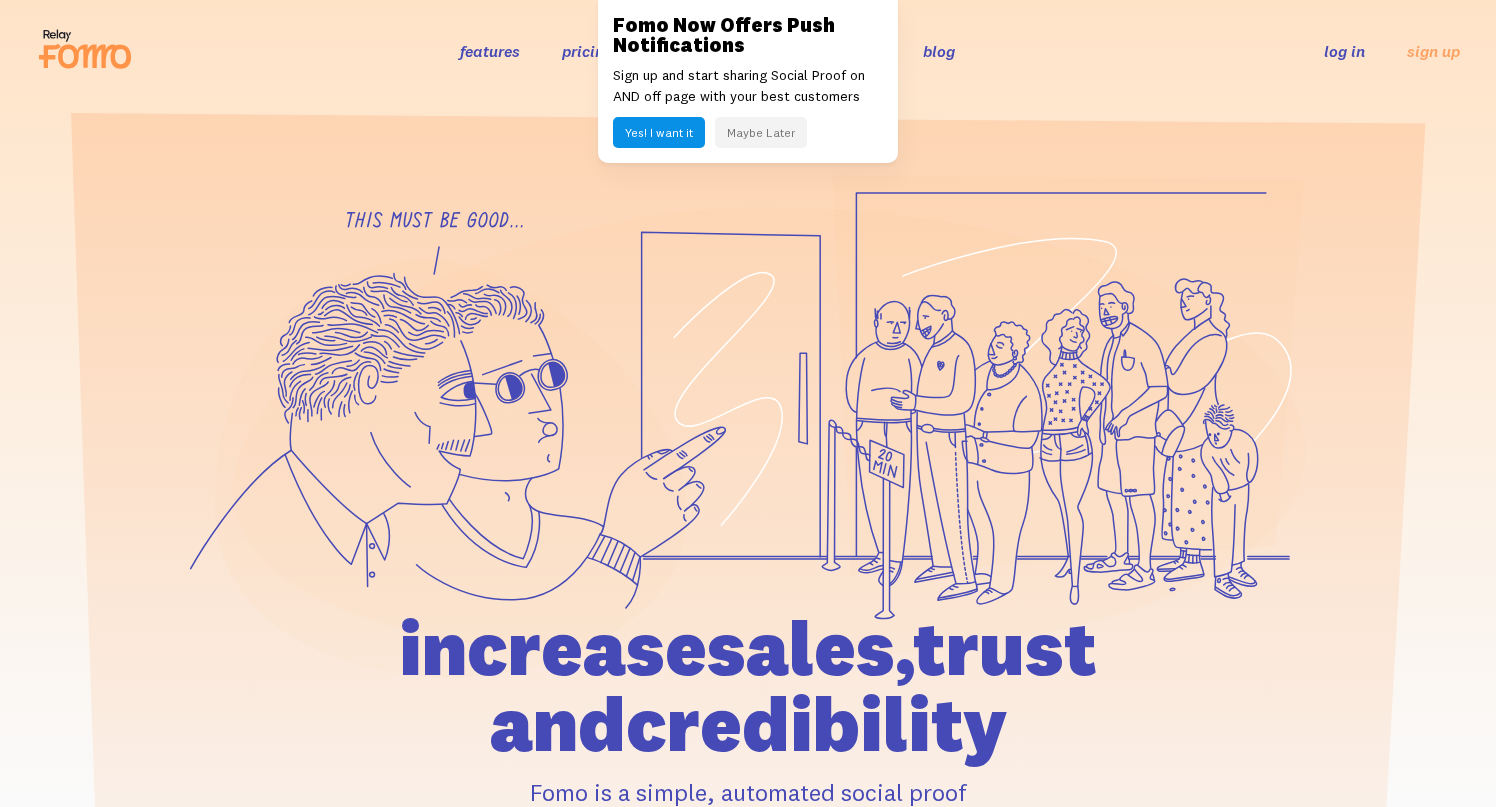 click on "log in" at bounding box center (1344, 51) 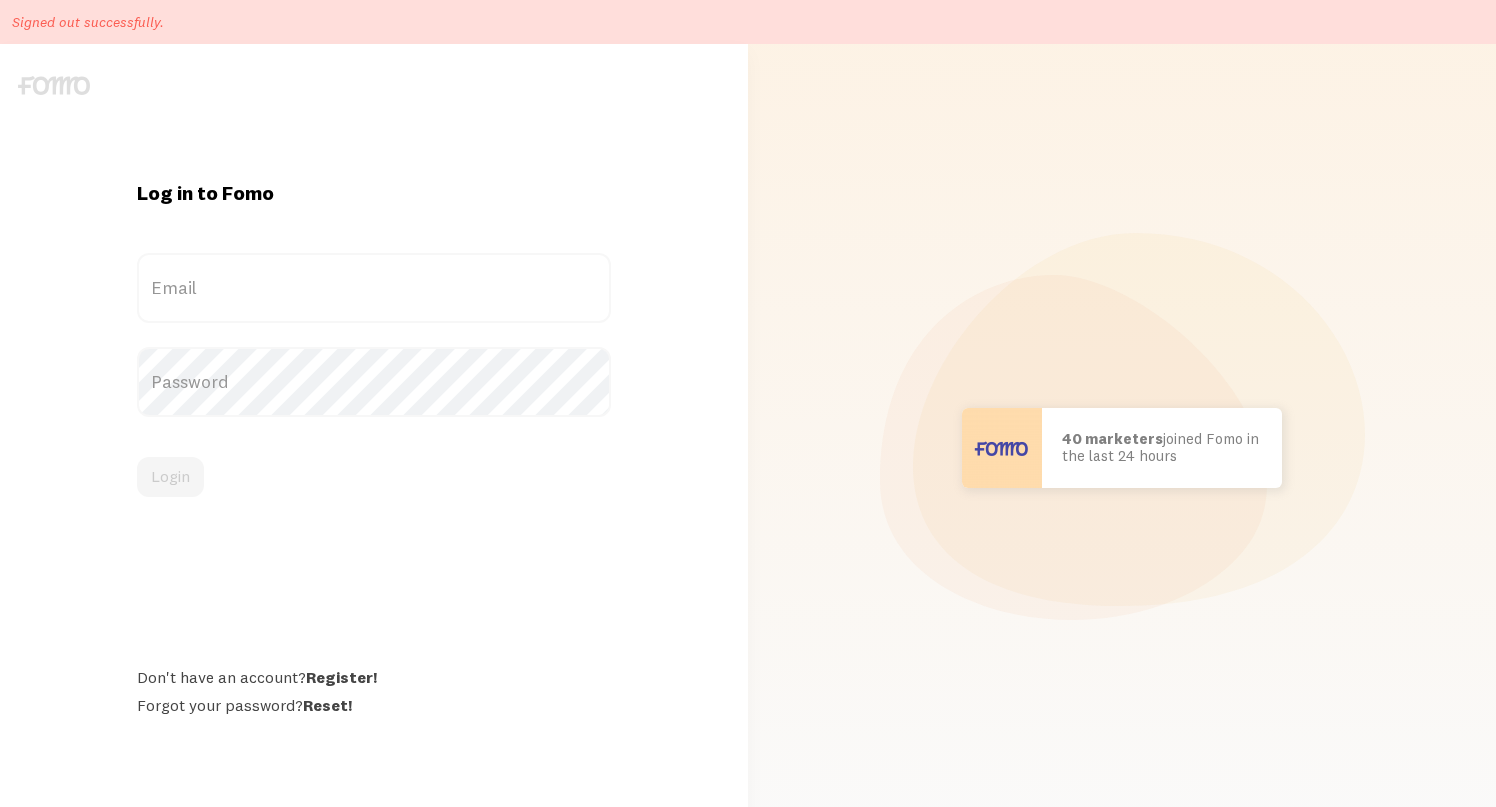 scroll, scrollTop: 0, scrollLeft: 0, axis: both 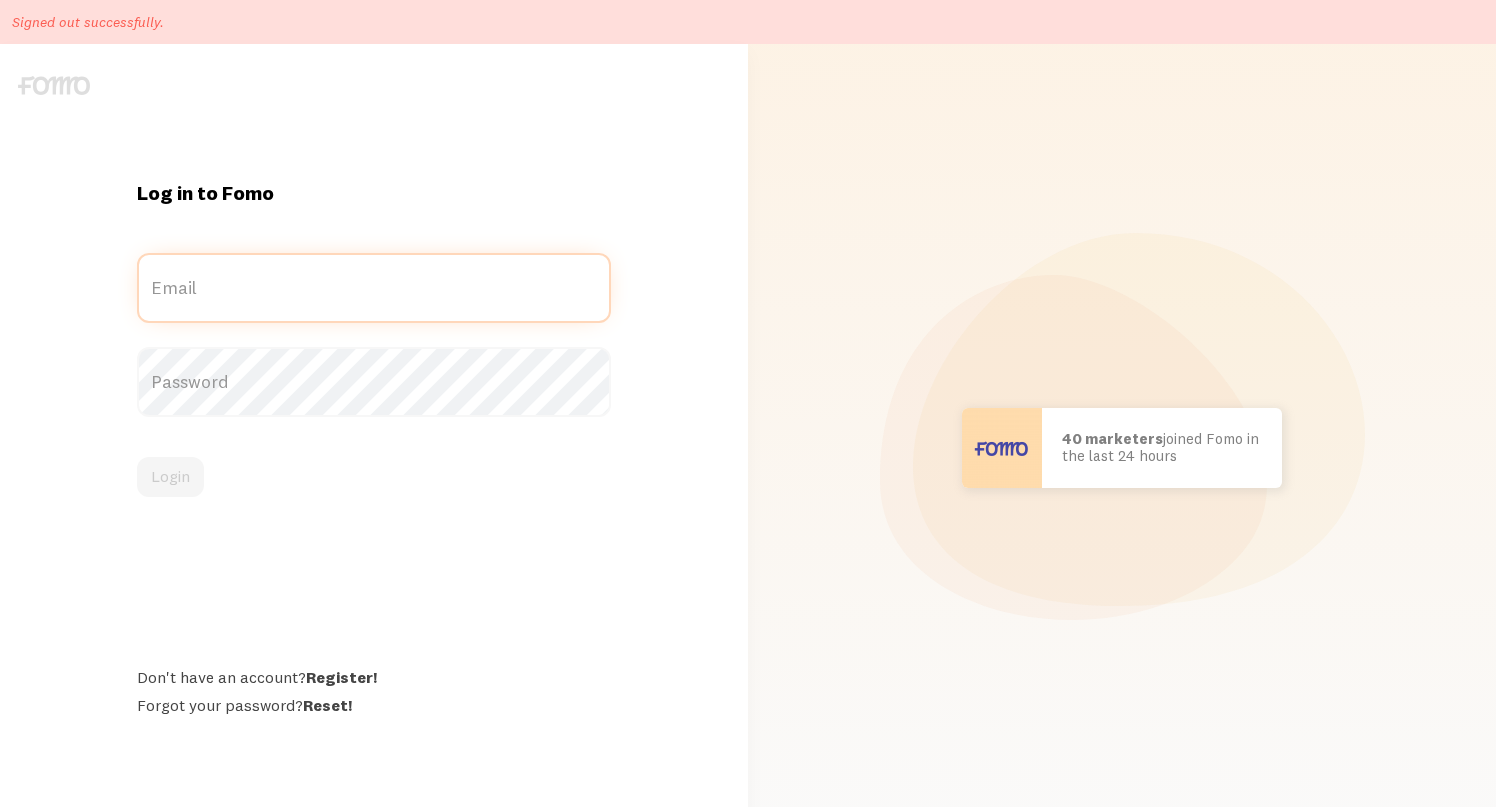 click on "Email" at bounding box center [374, 288] 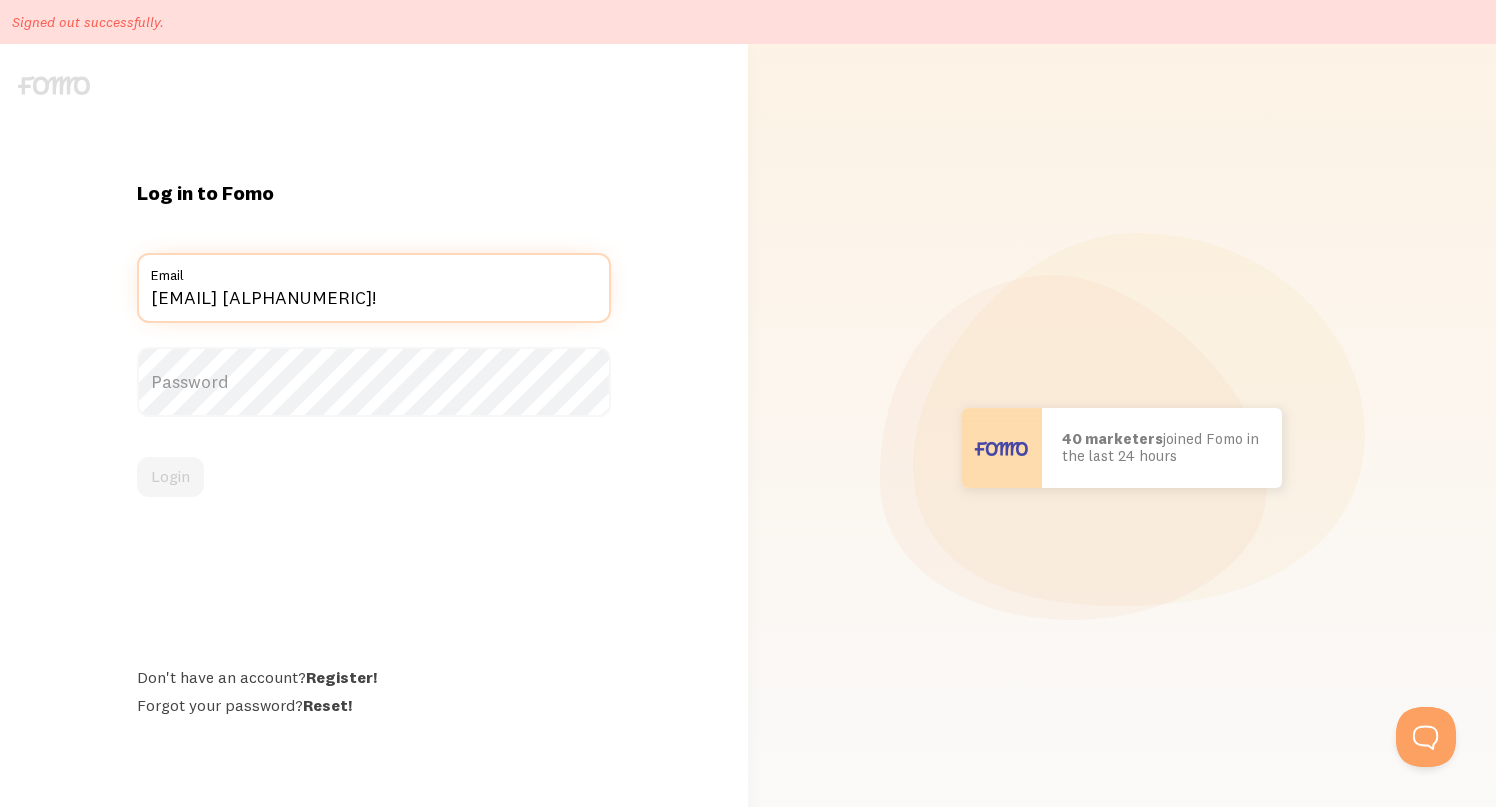 scroll, scrollTop: 0, scrollLeft: 0, axis: both 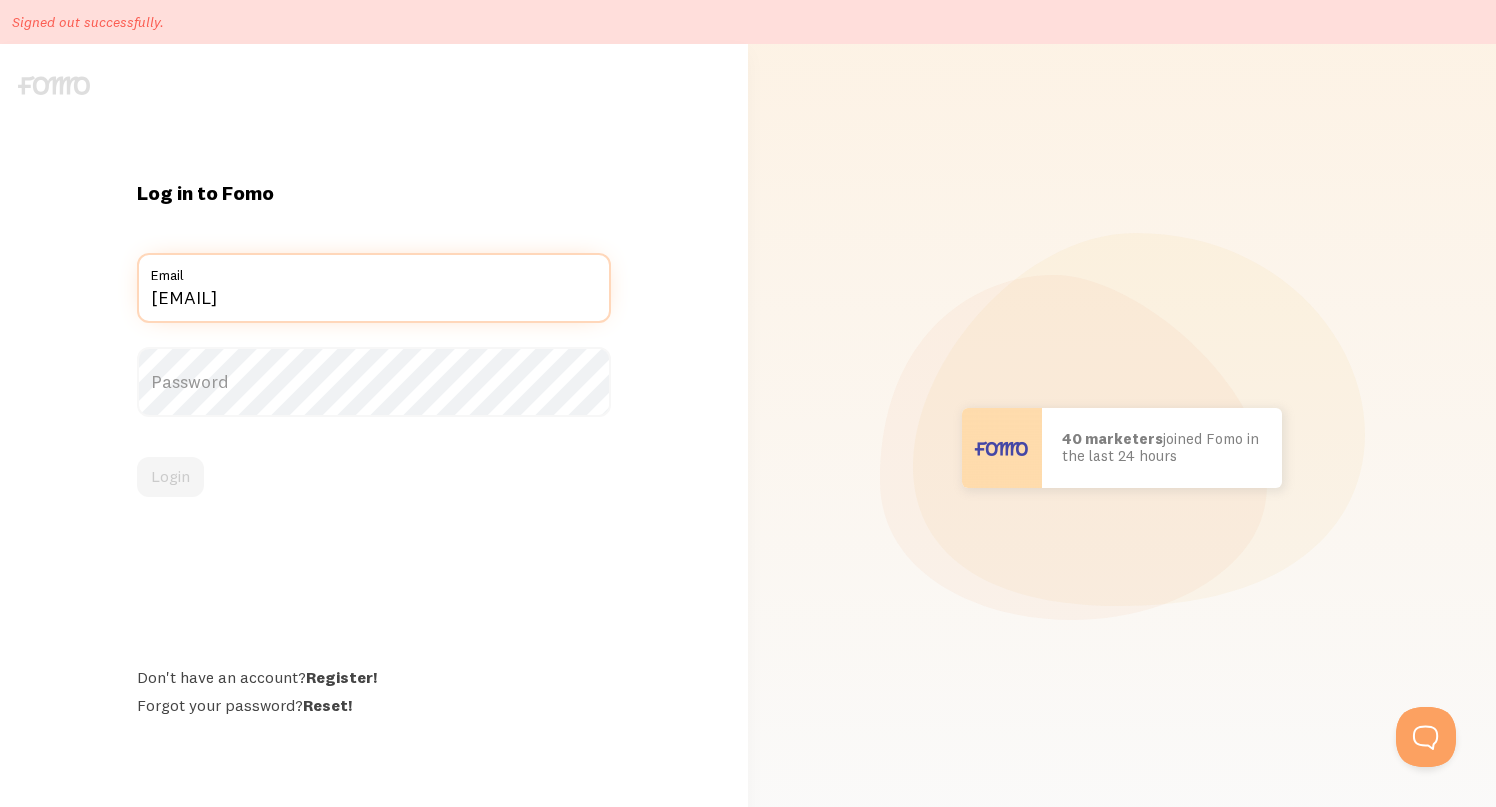 type on "[EMAIL]" 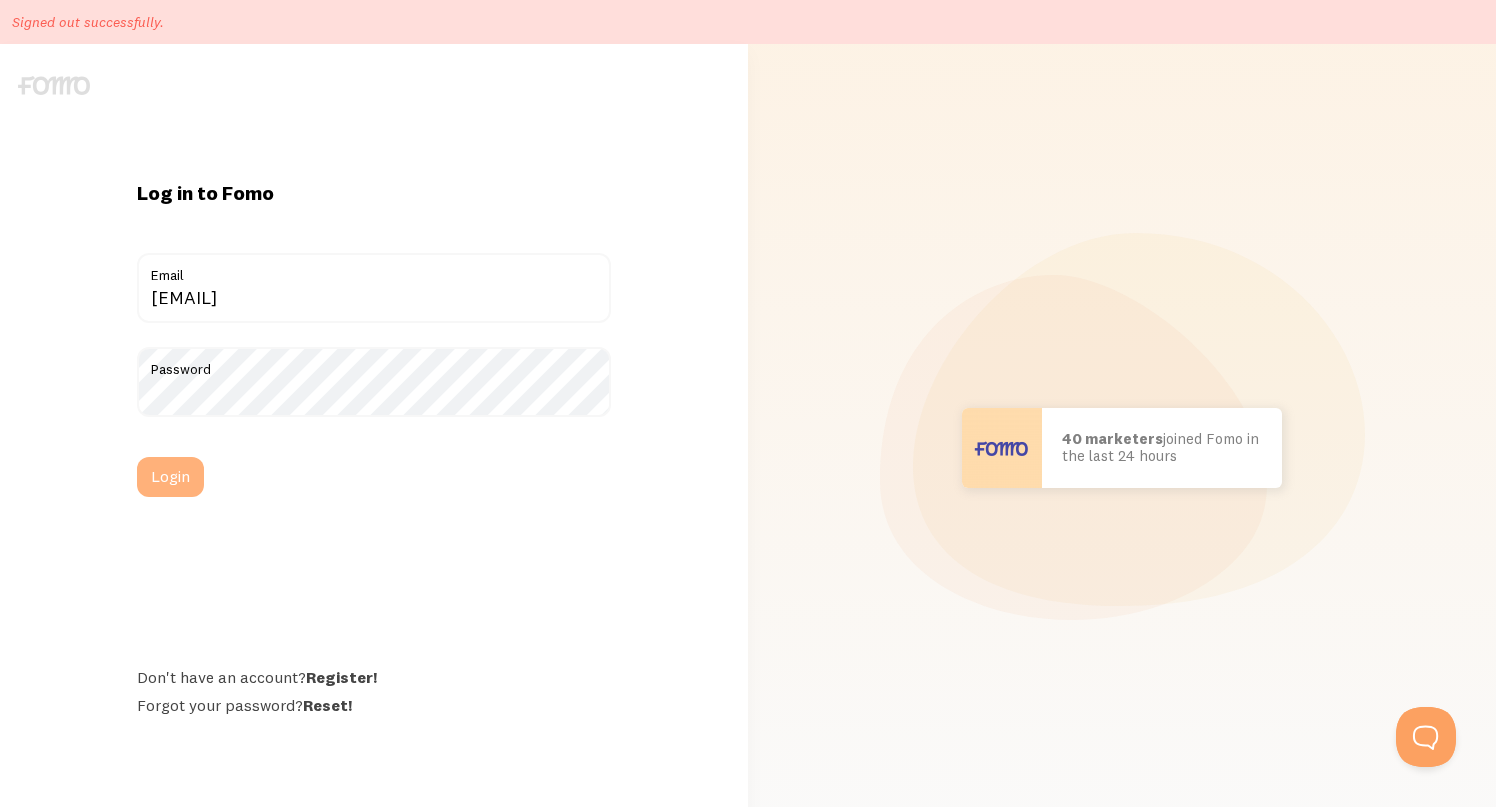click on "Login" at bounding box center (170, 477) 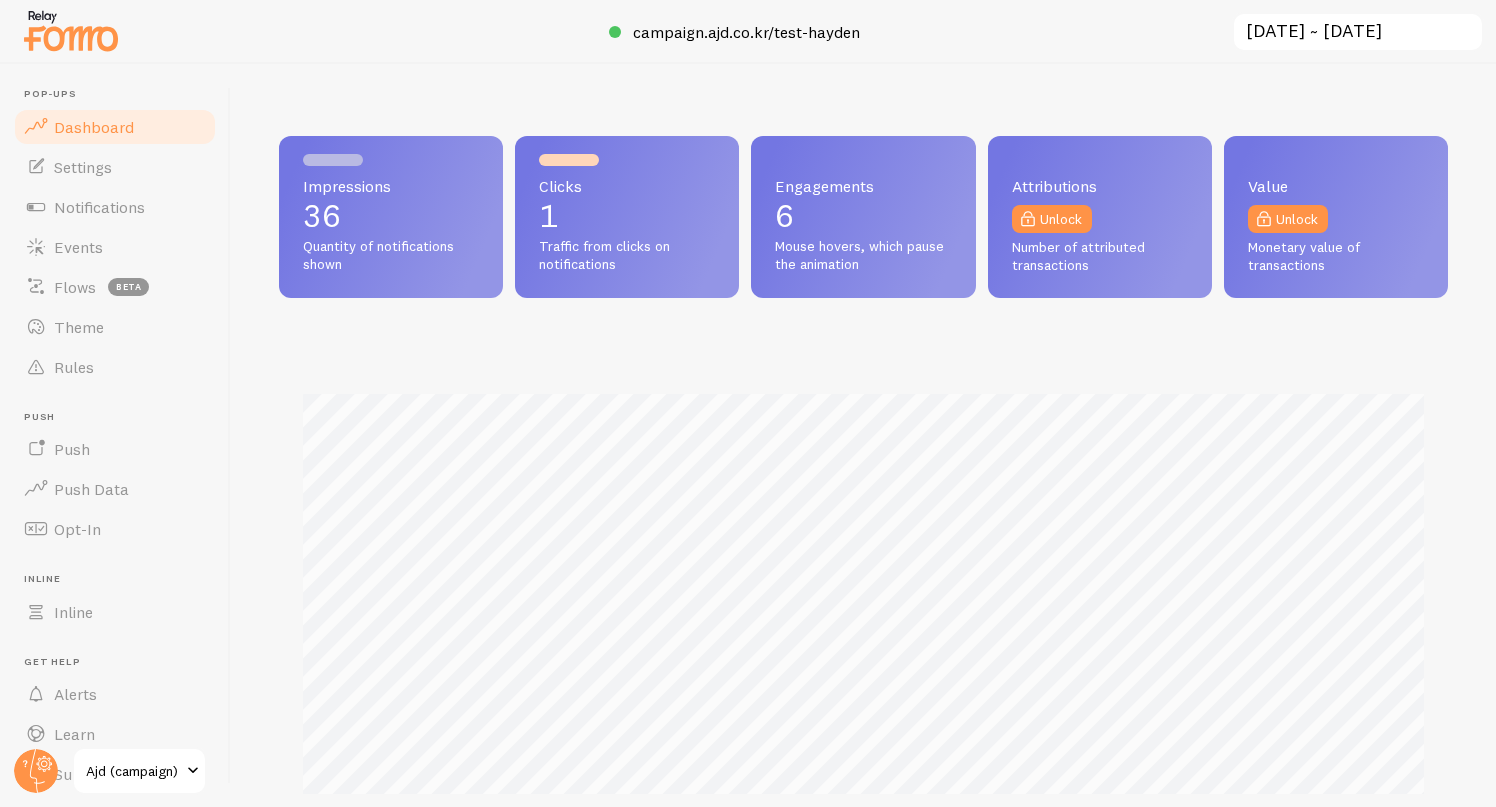 scroll, scrollTop: 0, scrollLeft: 0, axis: both 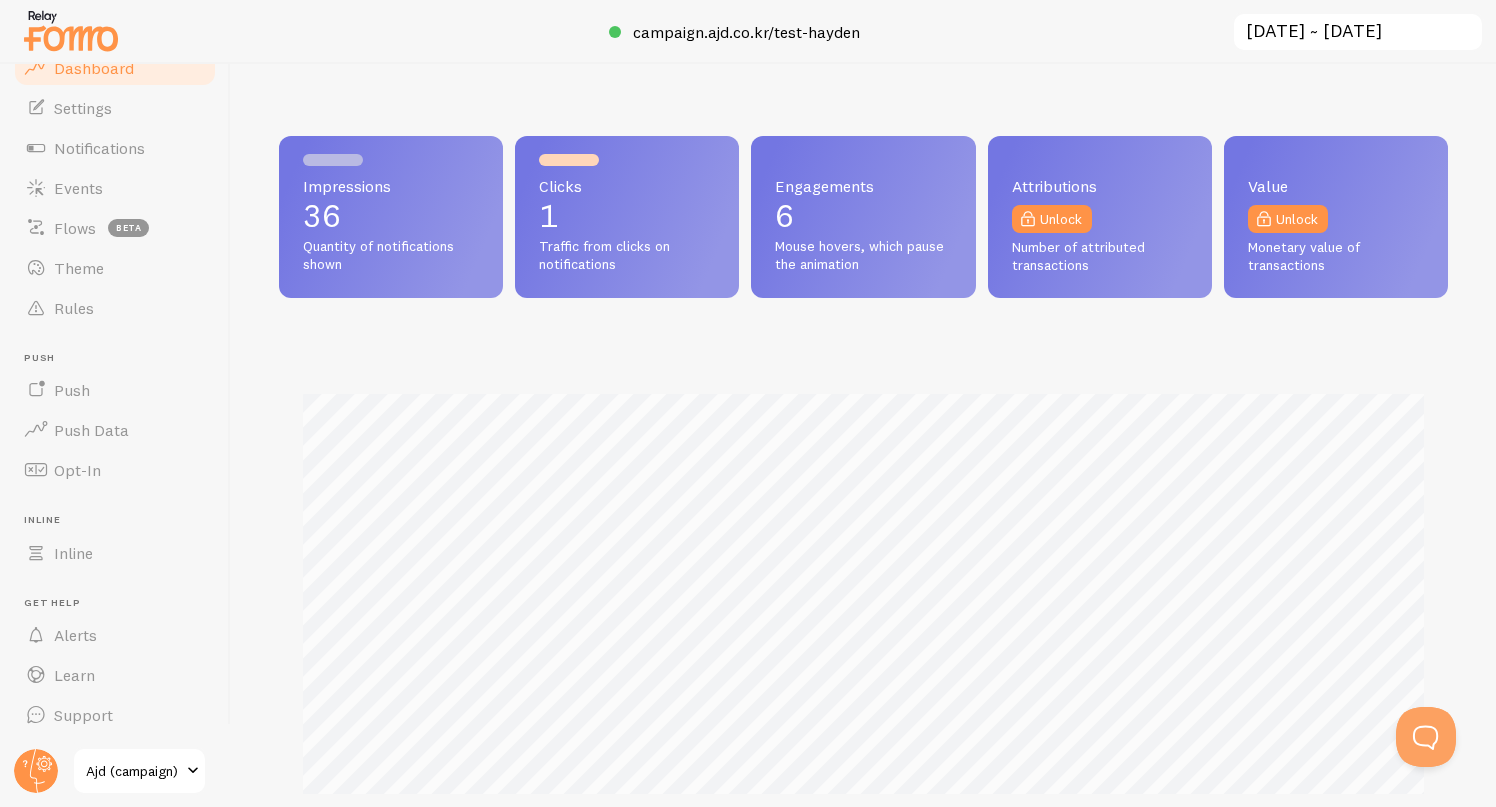 click on "Ajd (campaign)" at bounding box center [133, 771] 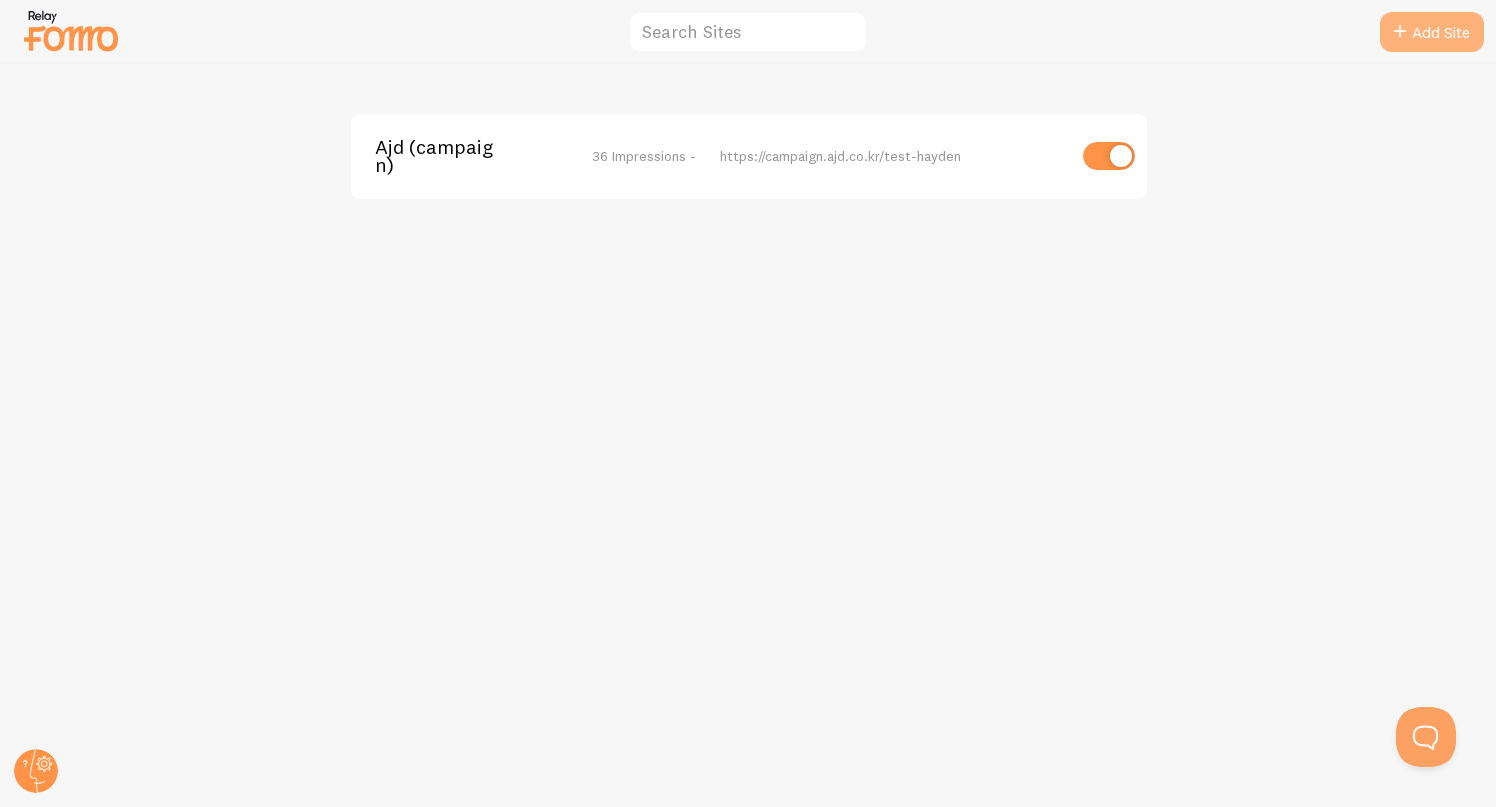 click on "Add Site" at bounding box center [1432, 32] 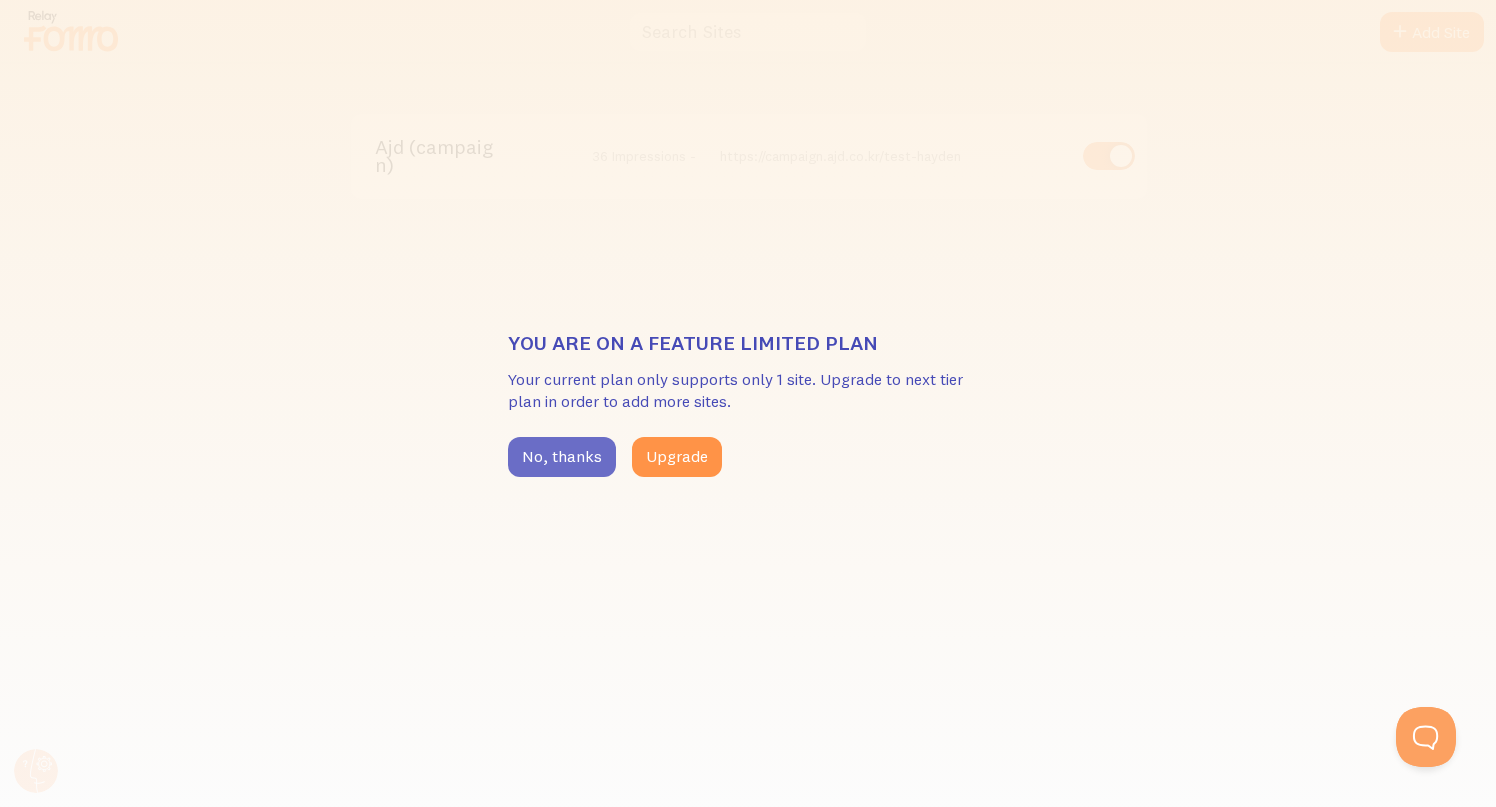 click on "No, thanks" at bounding box center (562, 457) 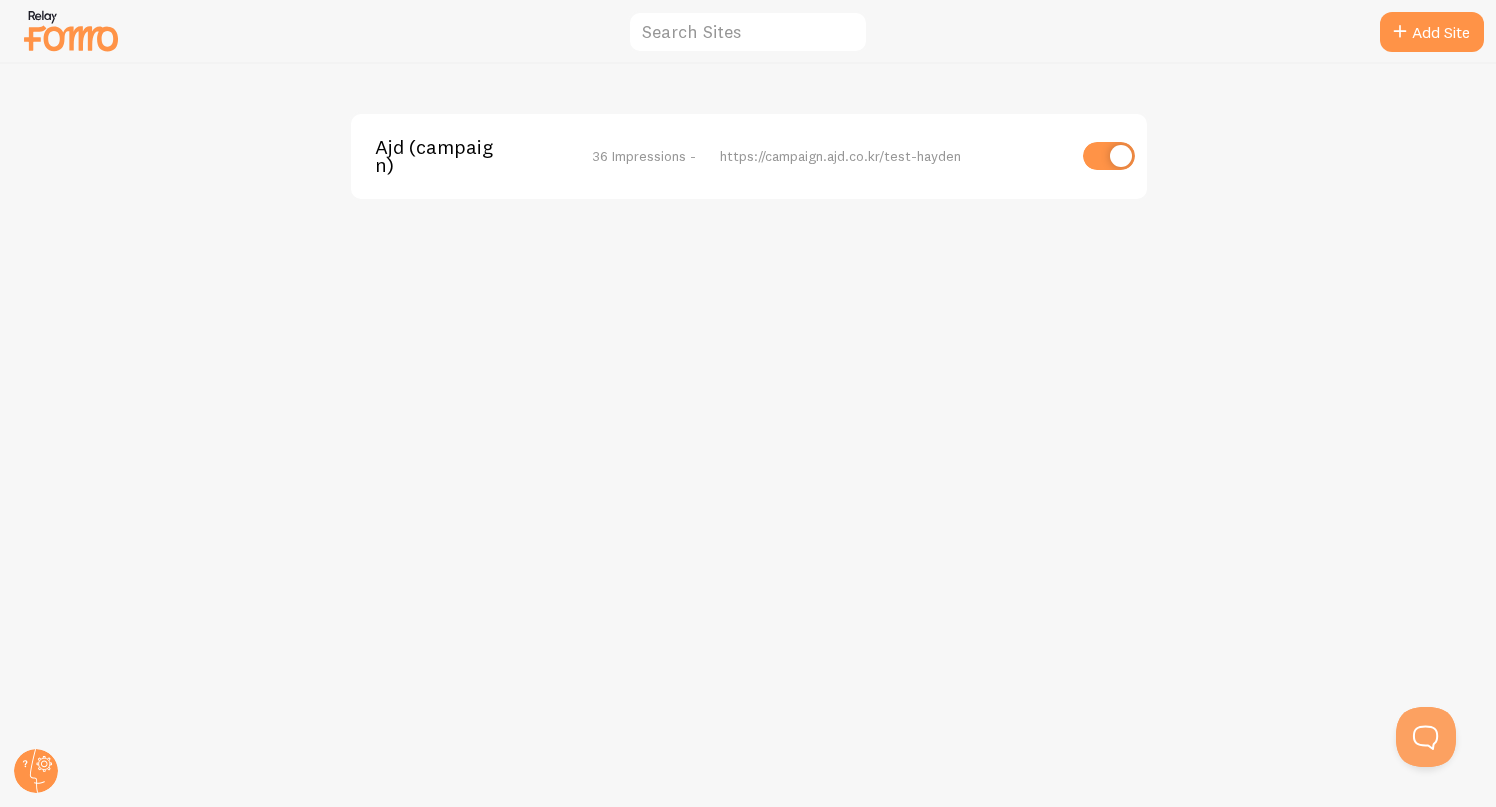 click at bounding box center [71, 30] 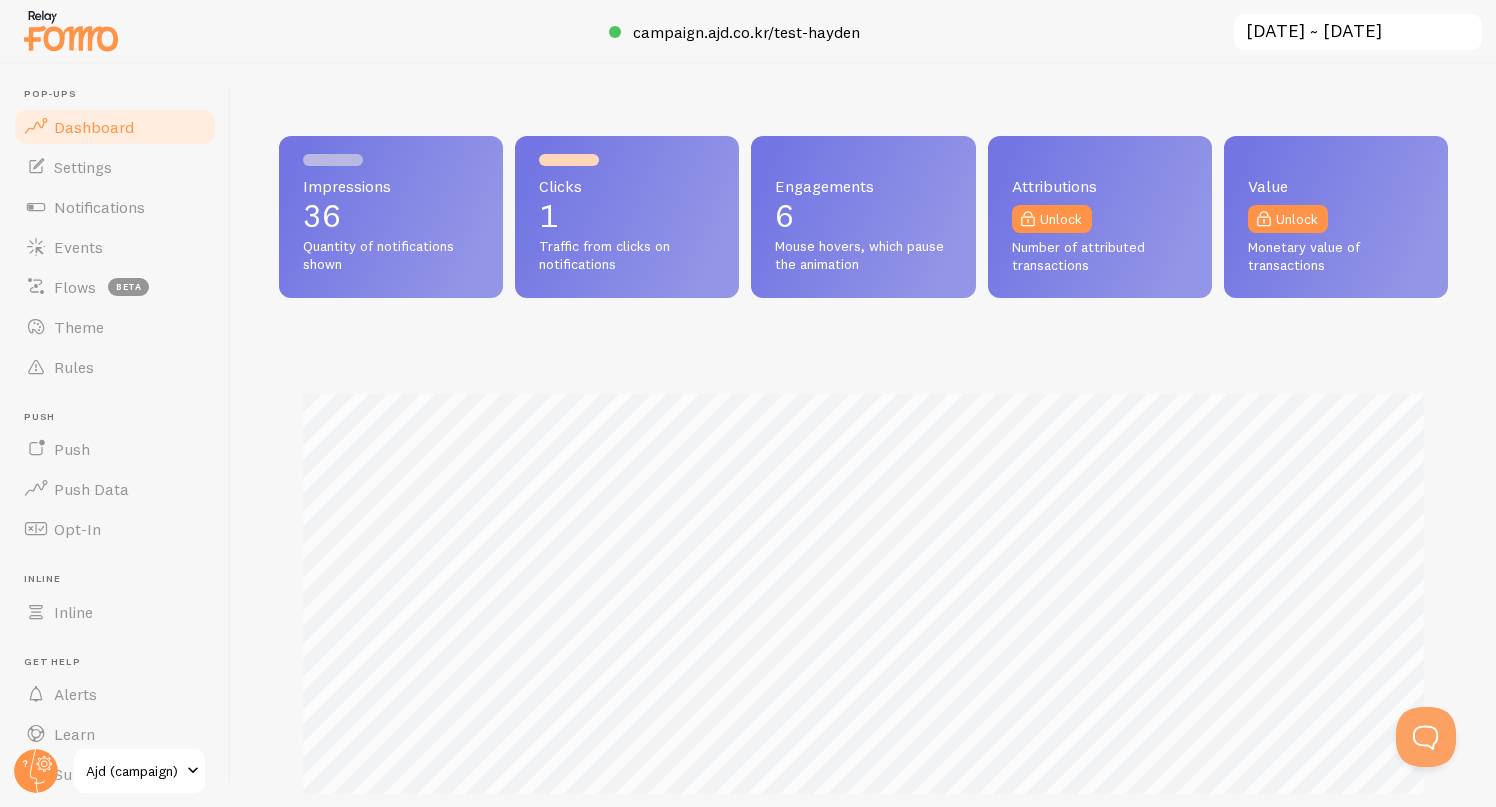 scroll, scrollTop: 999474, scrollLeft: 998831, axis: both 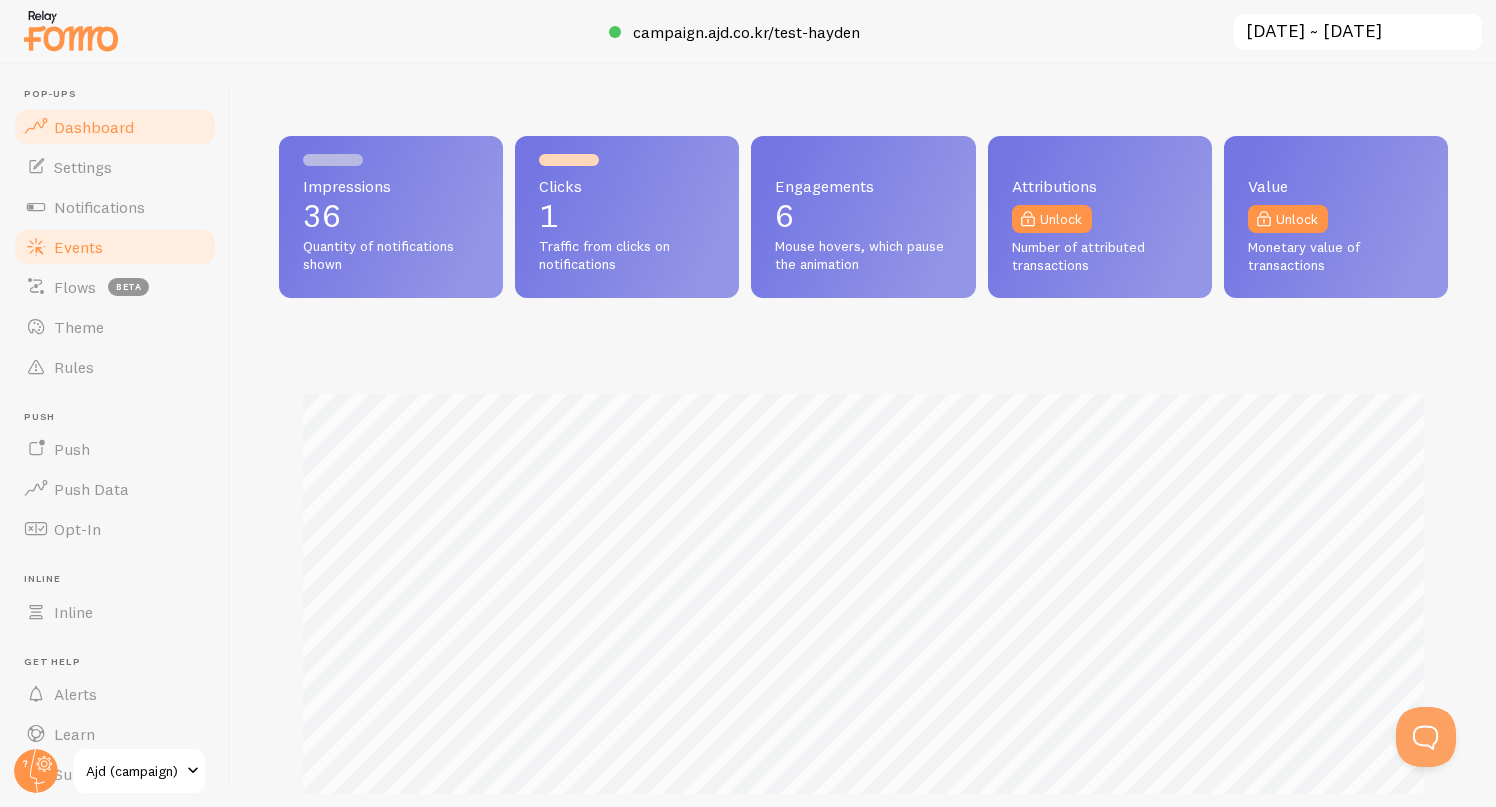 click on "Events" at bounding box center (115, 247) 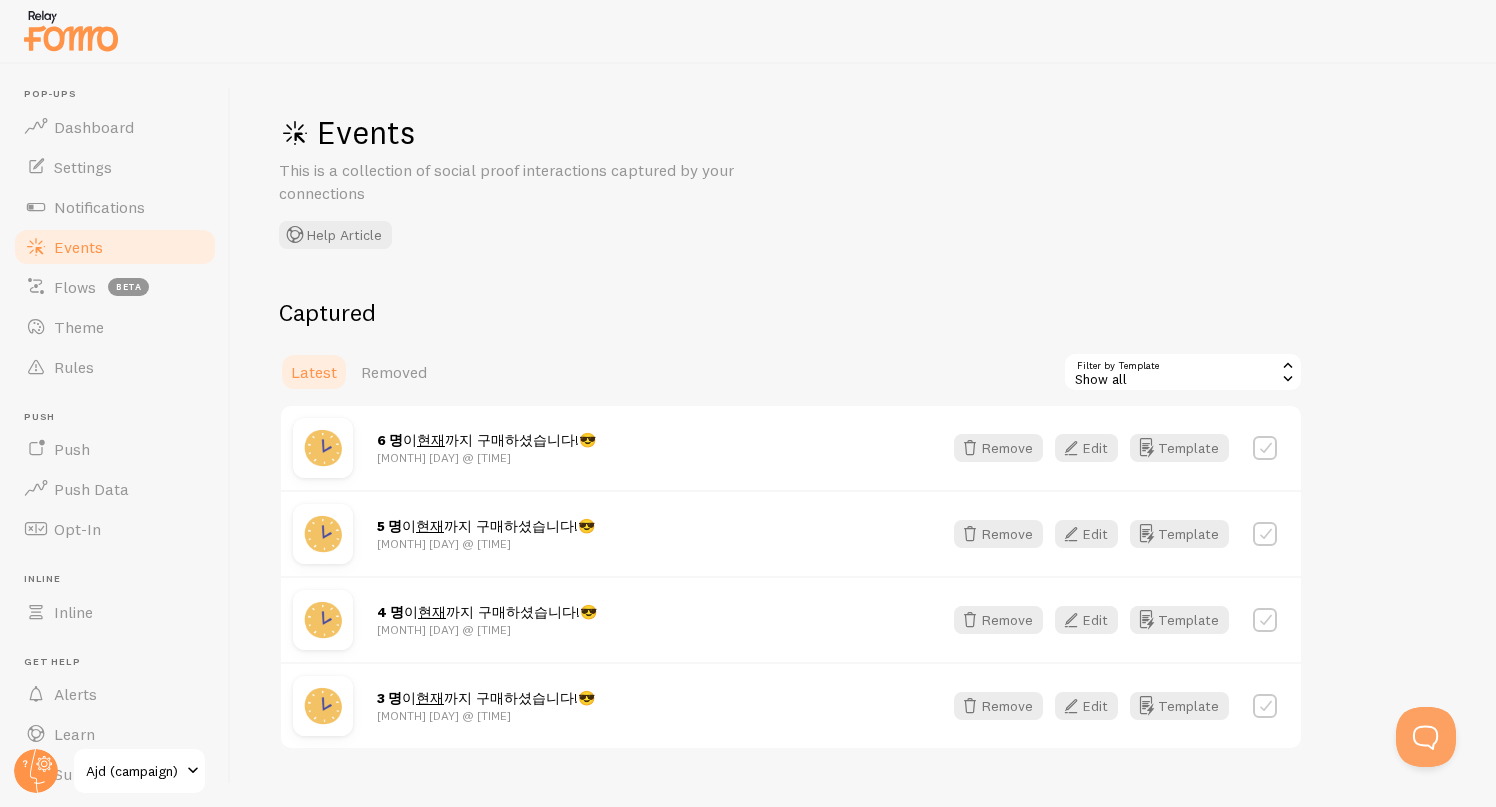 scroll, scrollTop: 38, scrollLeft: 0, axis: vertical 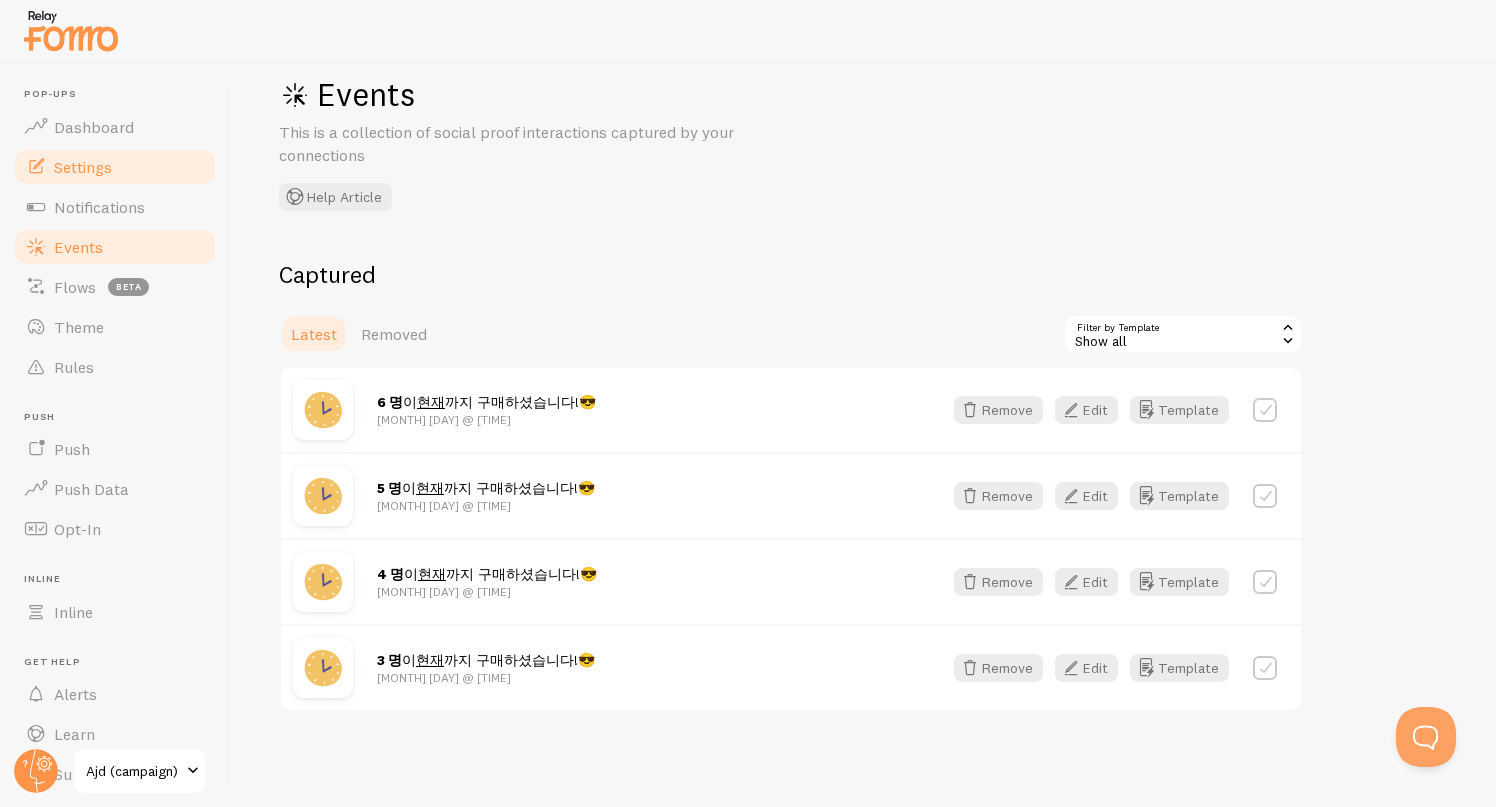 click on "Settings" at bounding box center [115, 167] 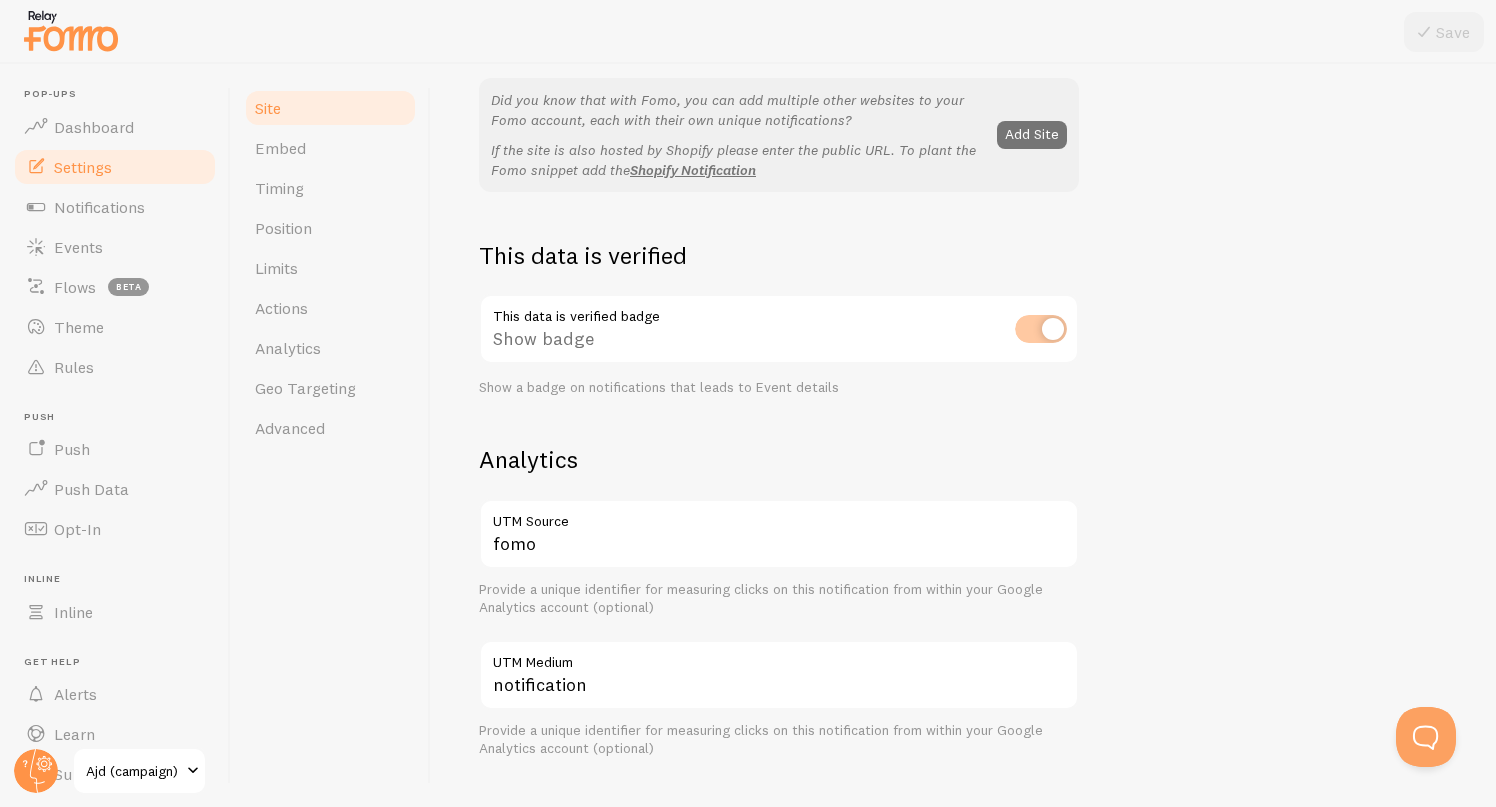 scroll, scrollTop: 444, scrollLeft: 0, axis: vertical 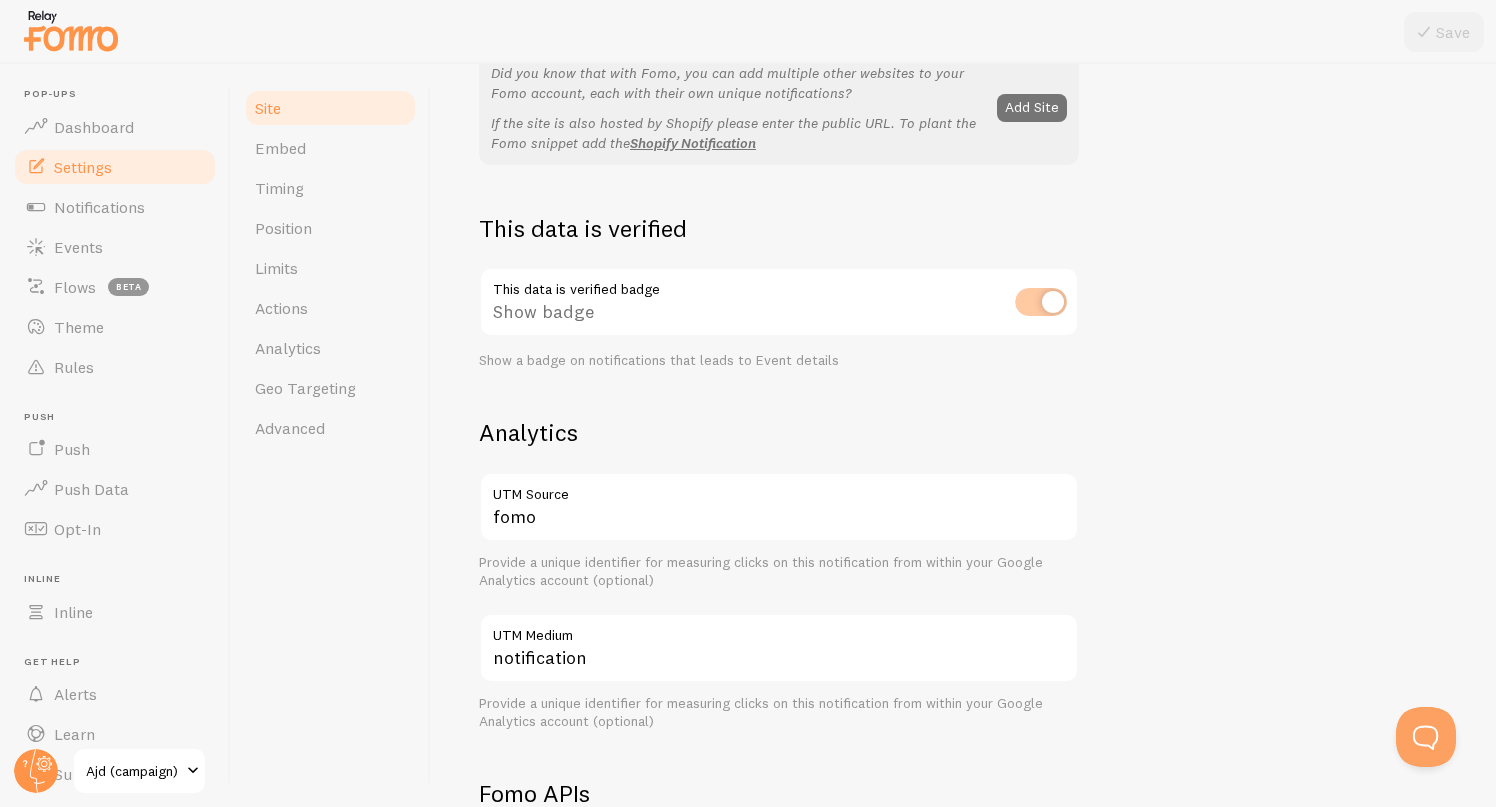 click on "This data is verified badge   Show badge   Show a badge on notifications that leads to Event details" at bounding box center (779, 318) 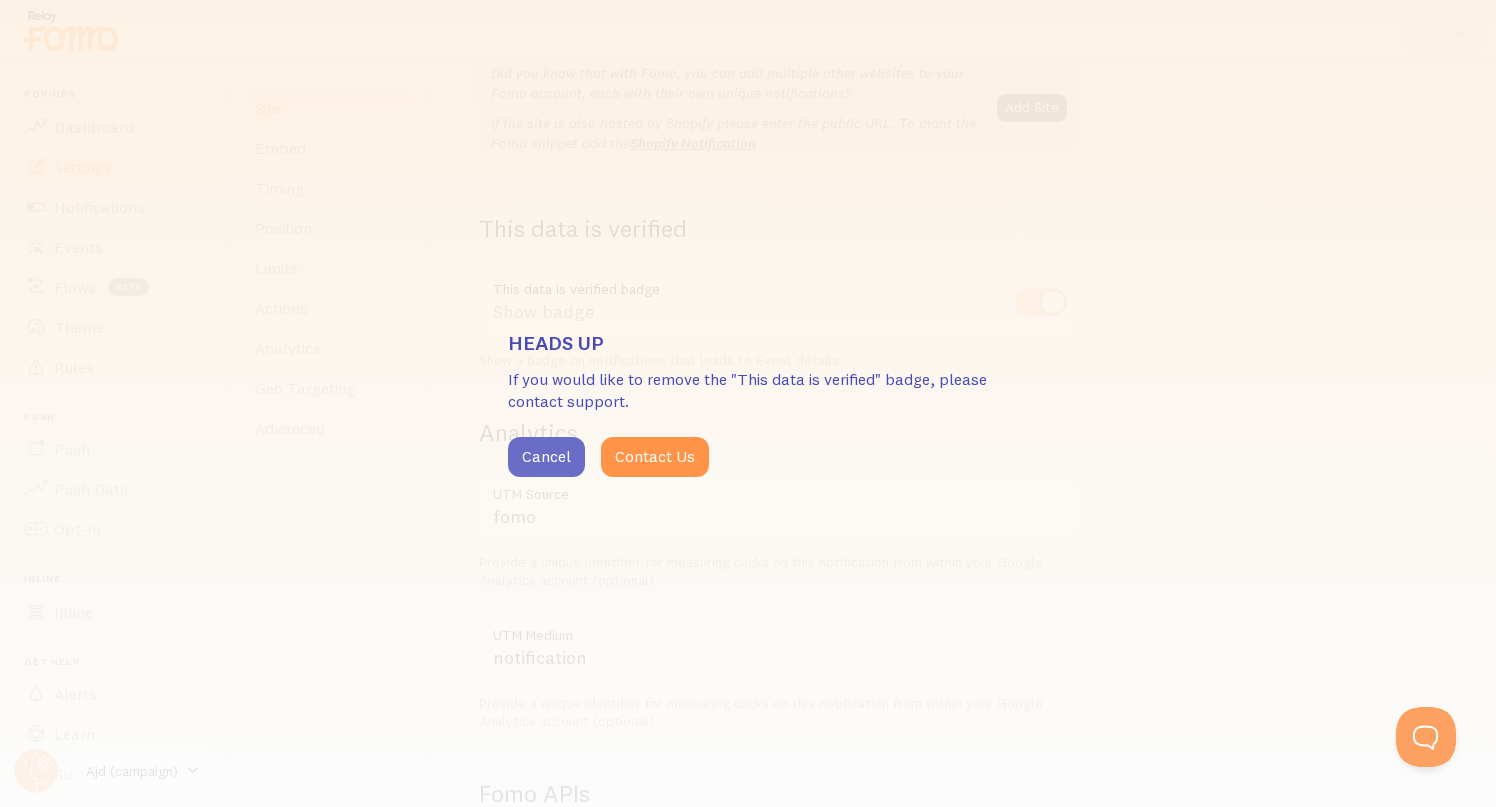 click on "Cancel" at bounding box center [546, 457] 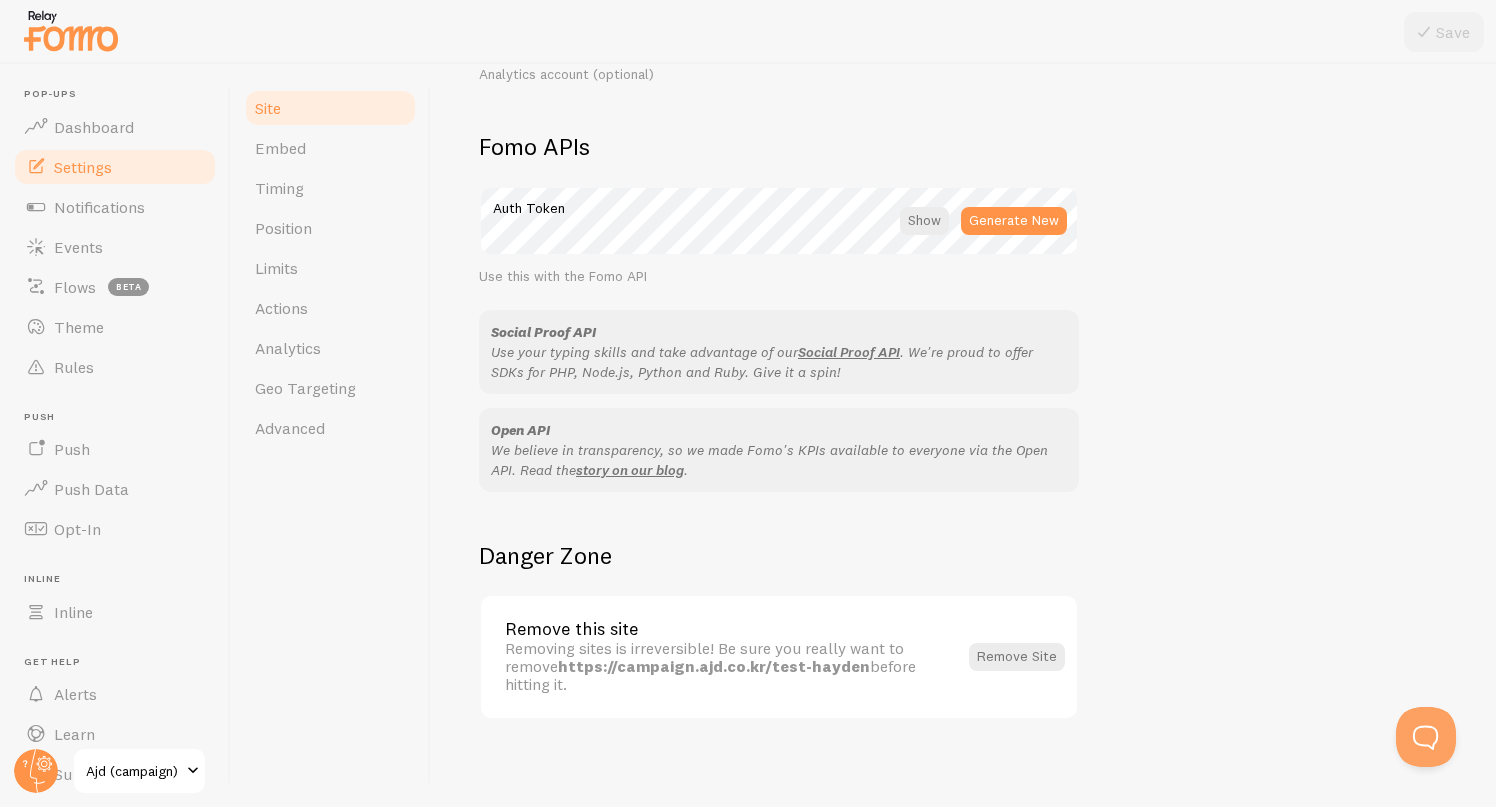 scroll, scrollTop: 1099, scrollLeft: 0, axis: vertical 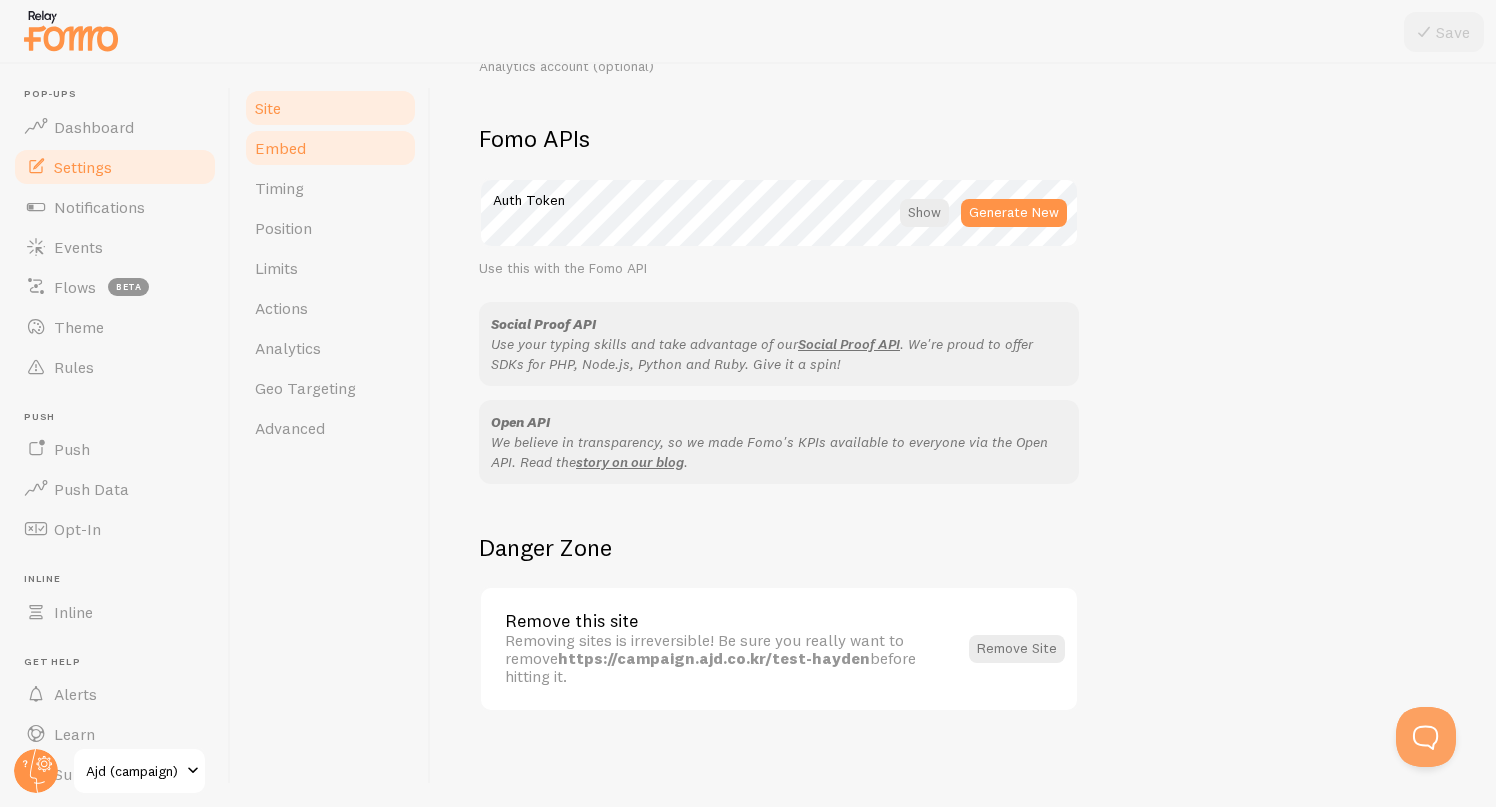 click on "Embed" at bounding box center (330, 148) 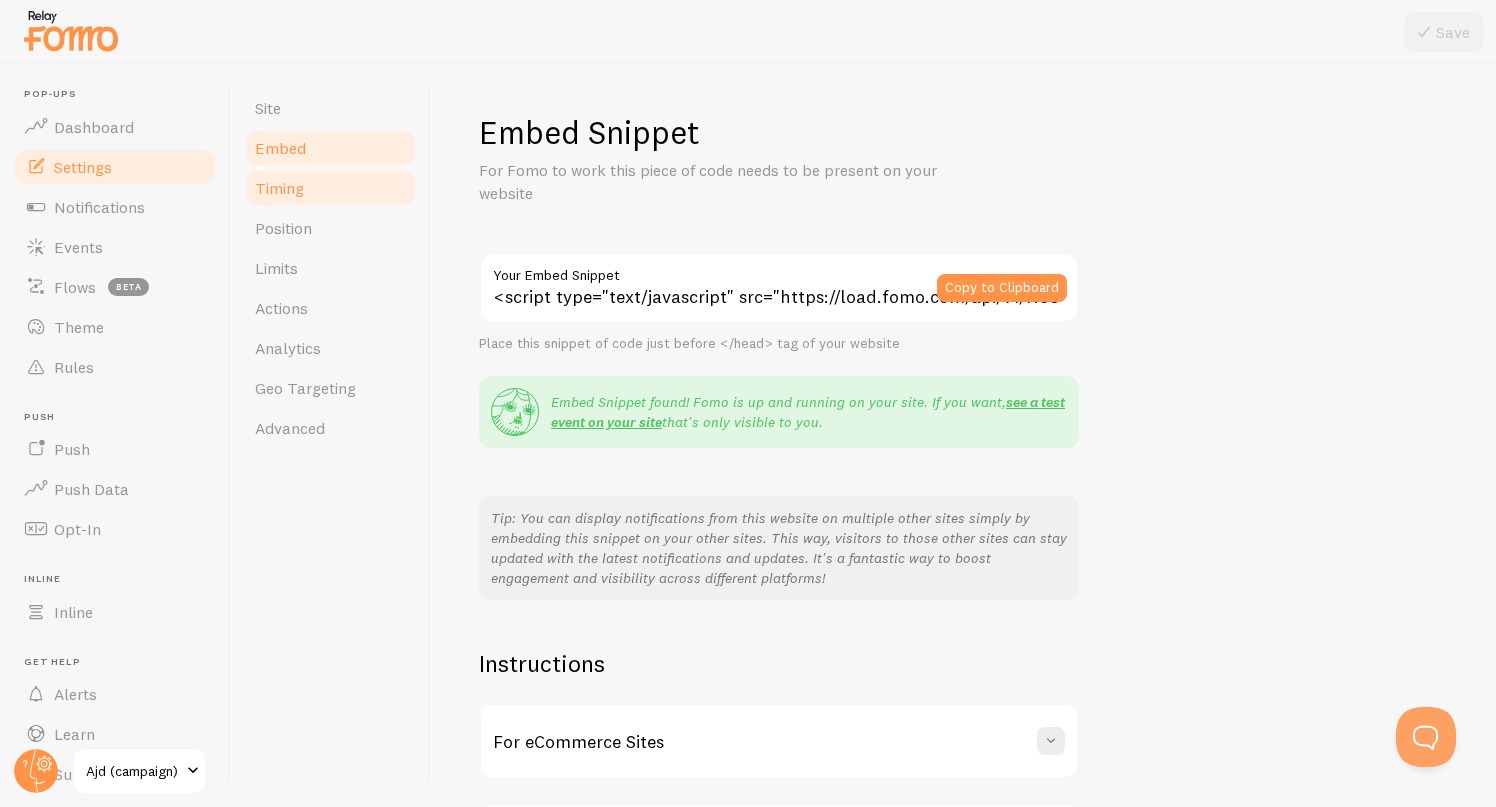 click on "Timing" at bounding box center (330, 188) 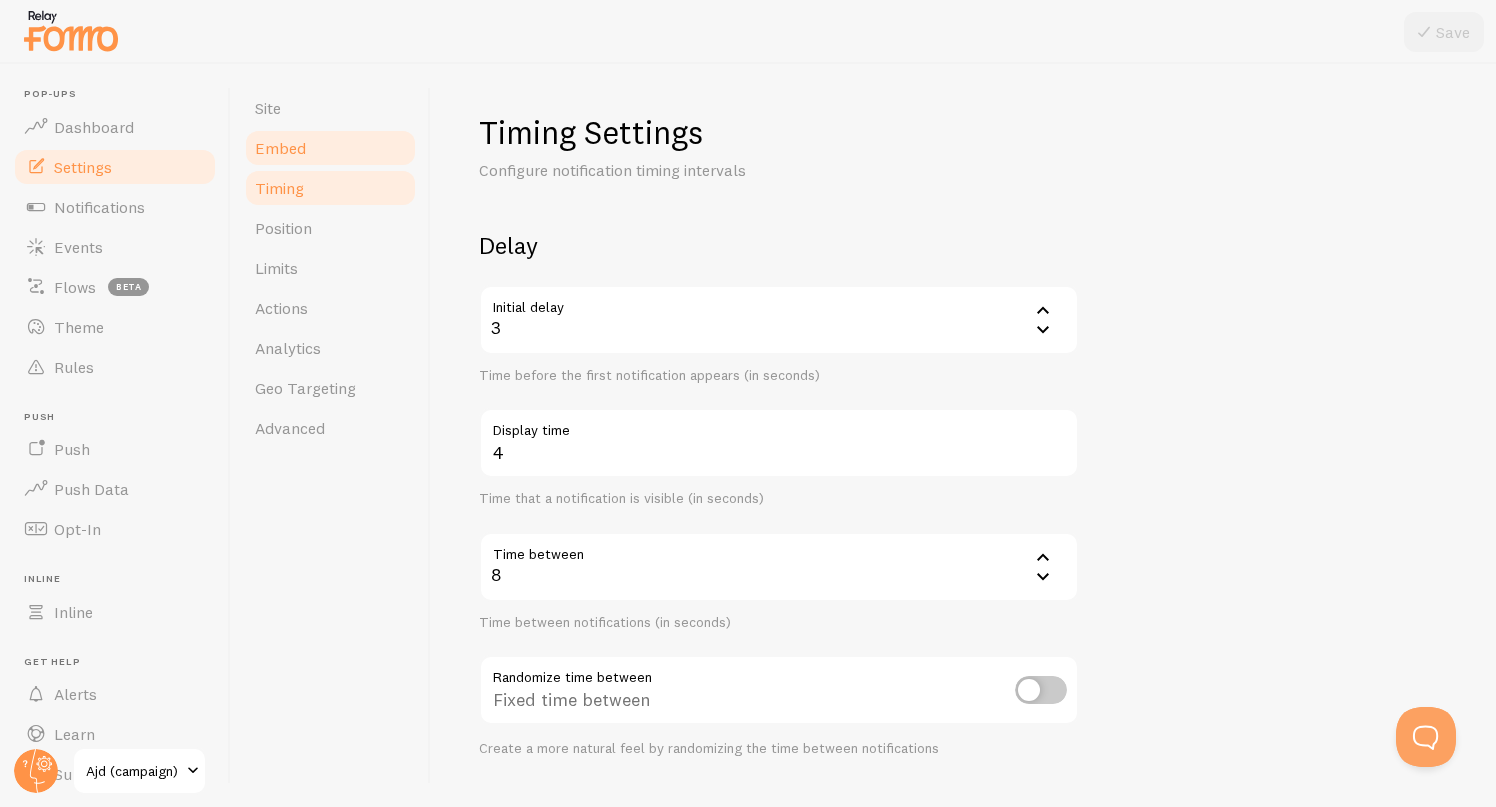 click on "Embed" at bounding box center (330, 148) 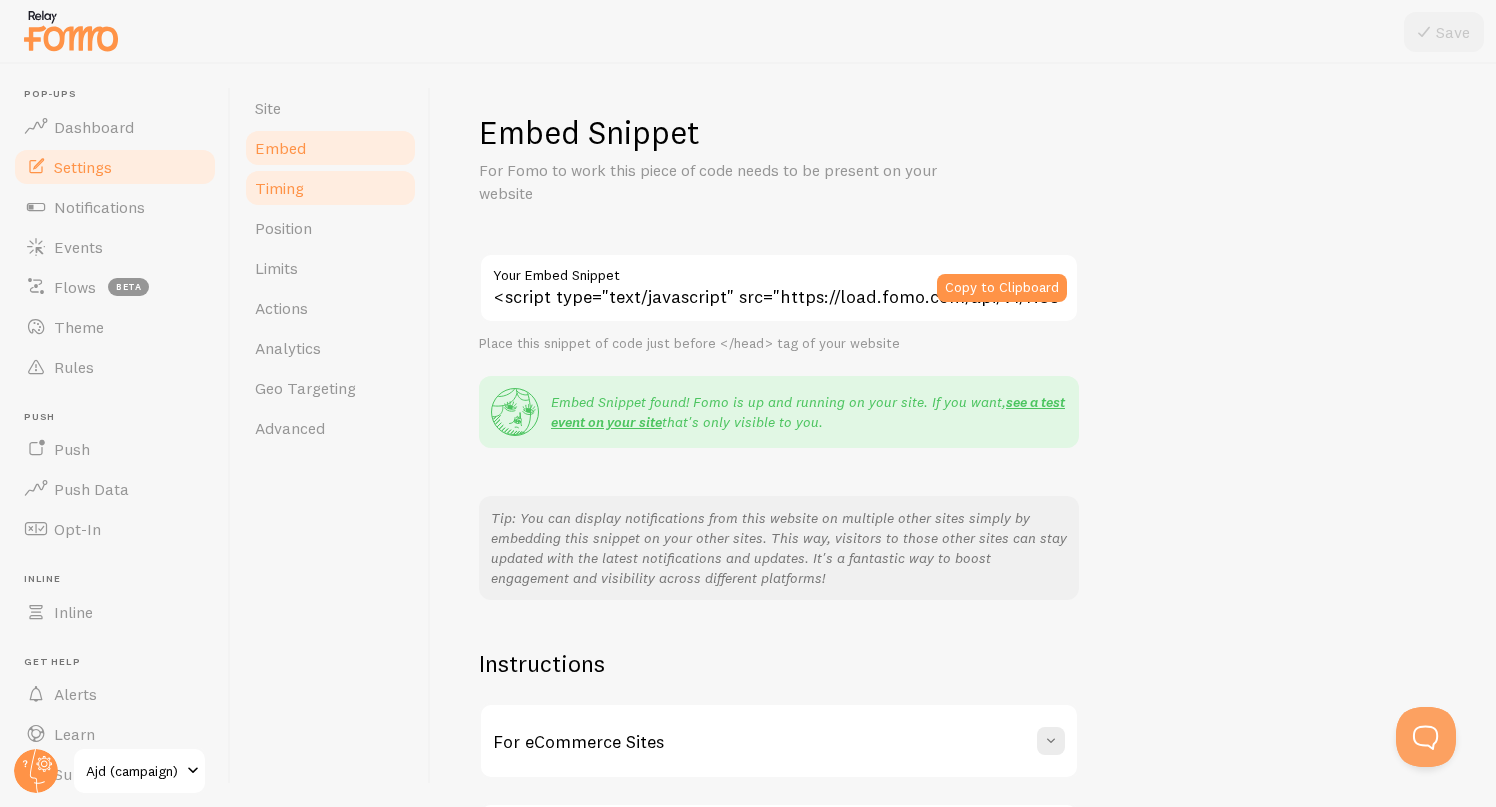 click on "Timing" at bounding box center (330, 188) 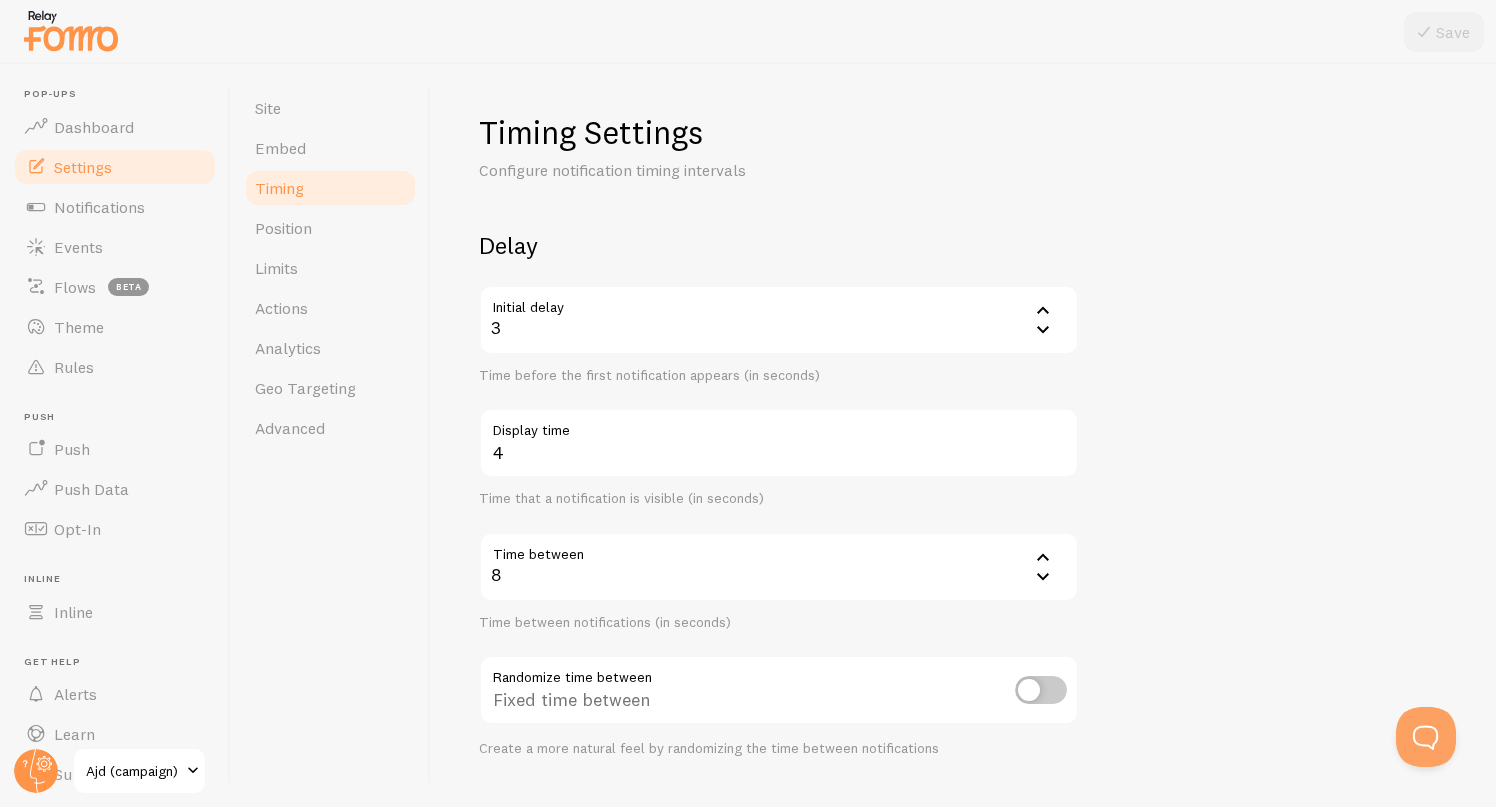 click on "Ajd (campaign)" at bounding box center [133, 771] 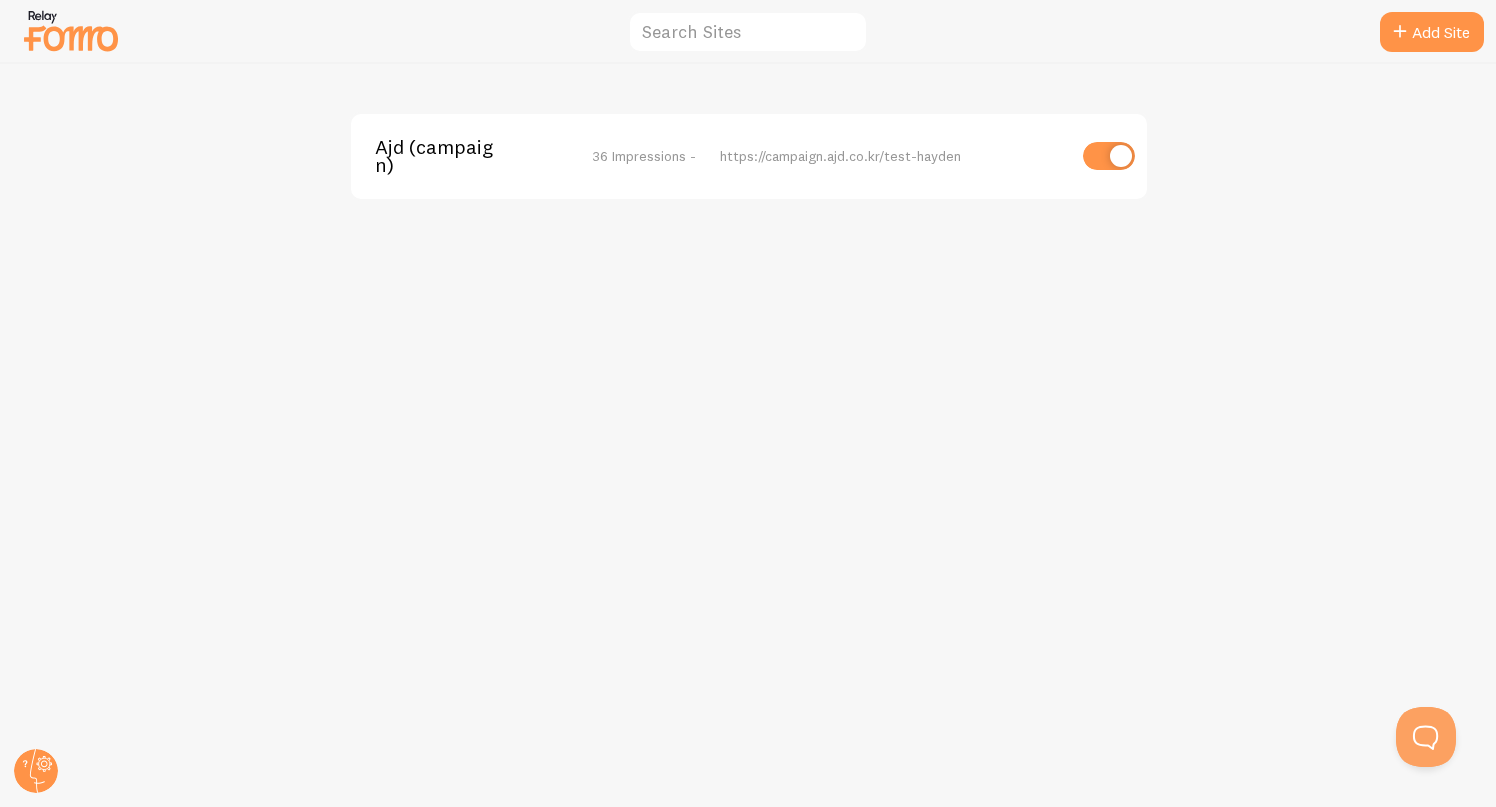 click at bounding box center (1109, 156) 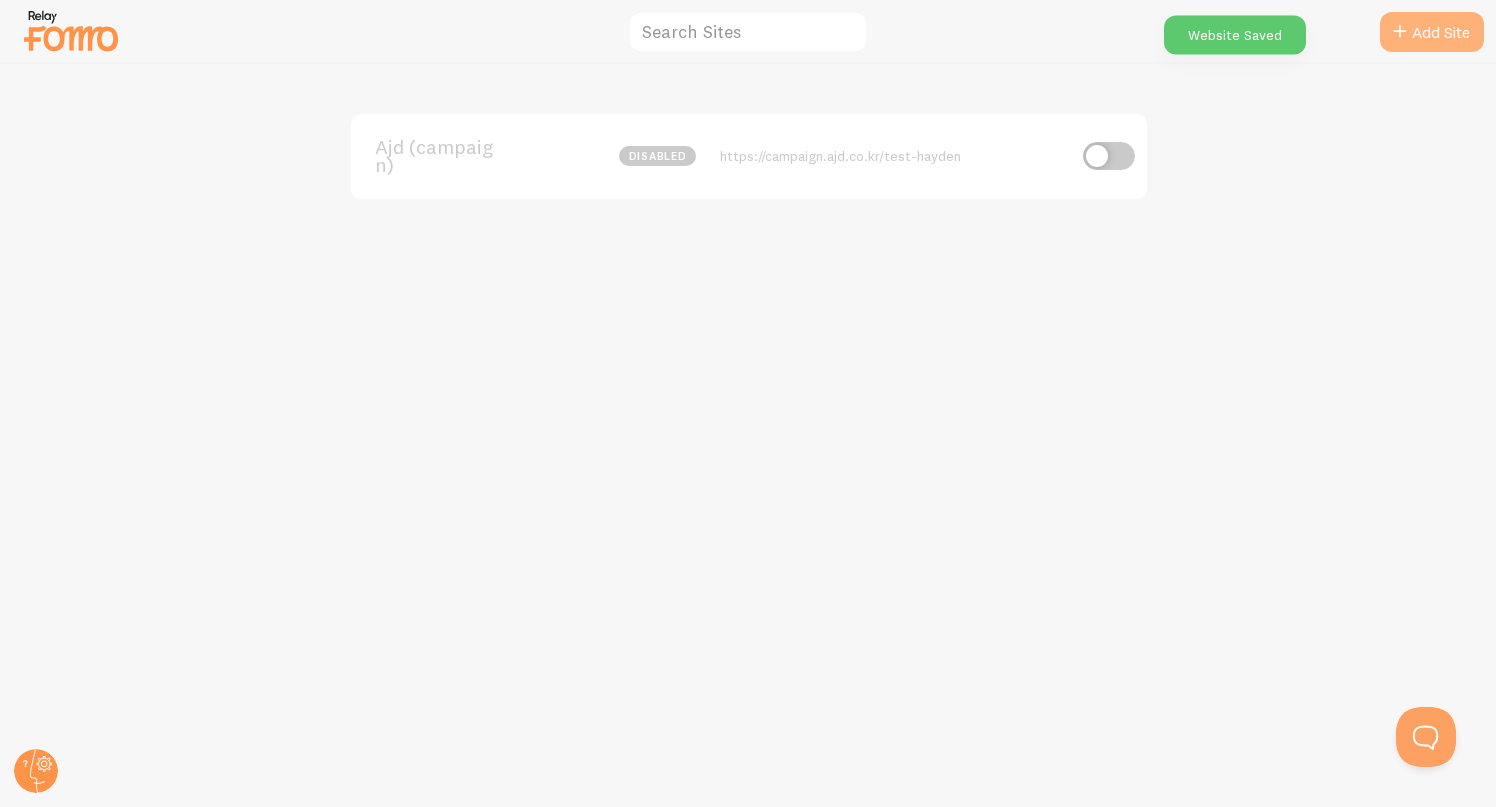 click at bounding box center (1400, 32) 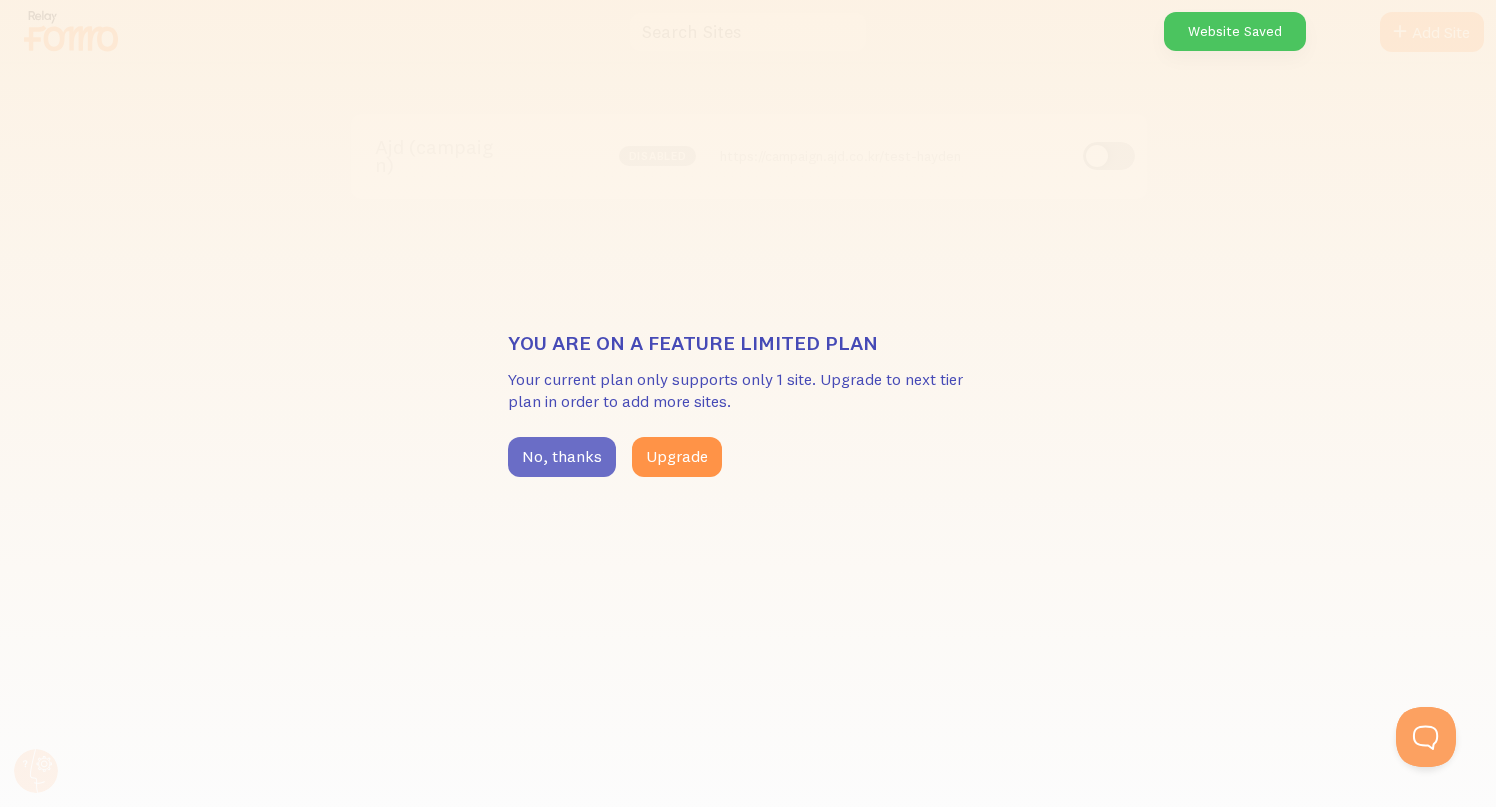 click on "No, thanks" at bounding box center (562, 457) 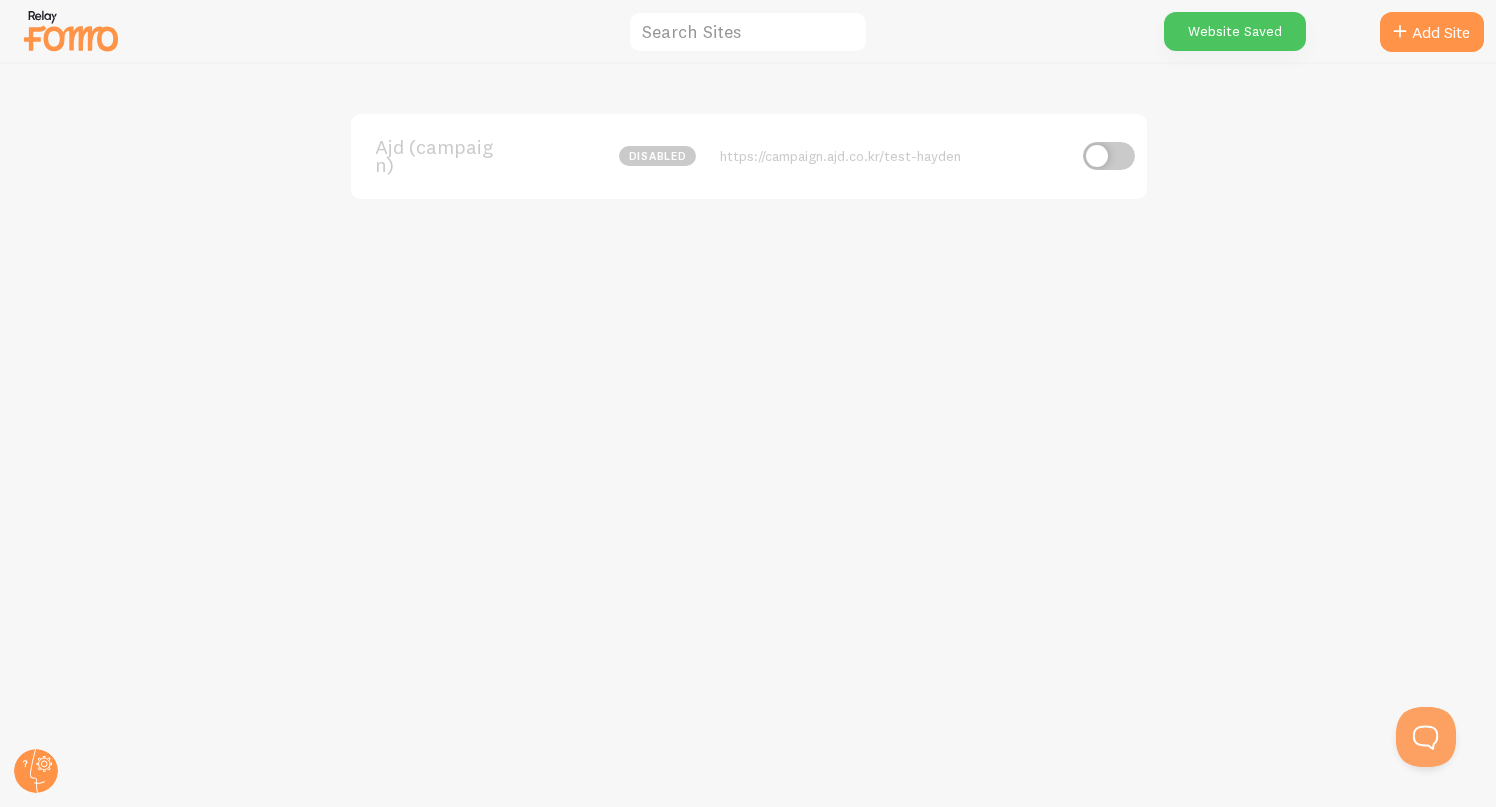 click at bounding box center (1109, 156) 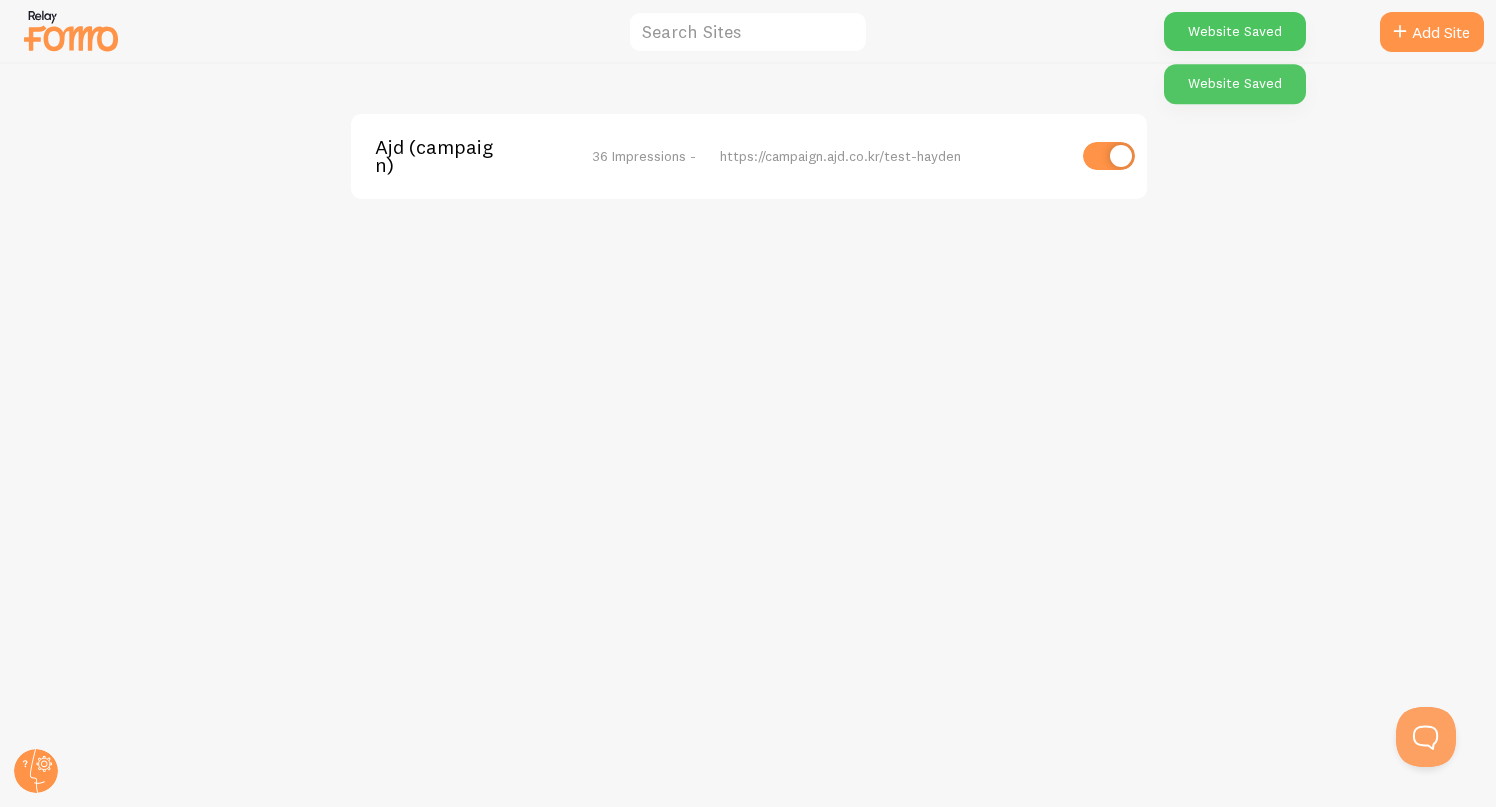 click at bounding box center [71, 30] 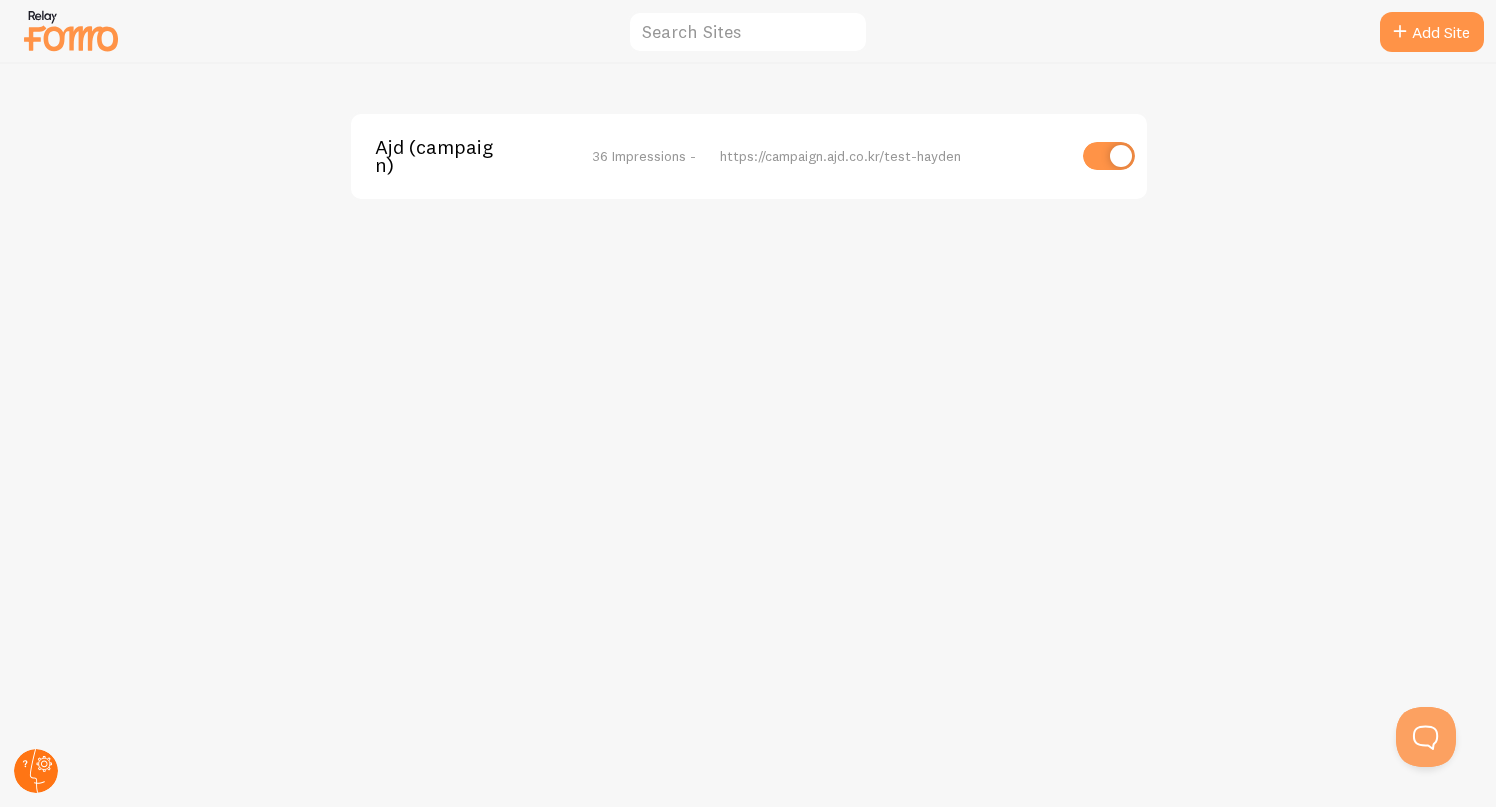click 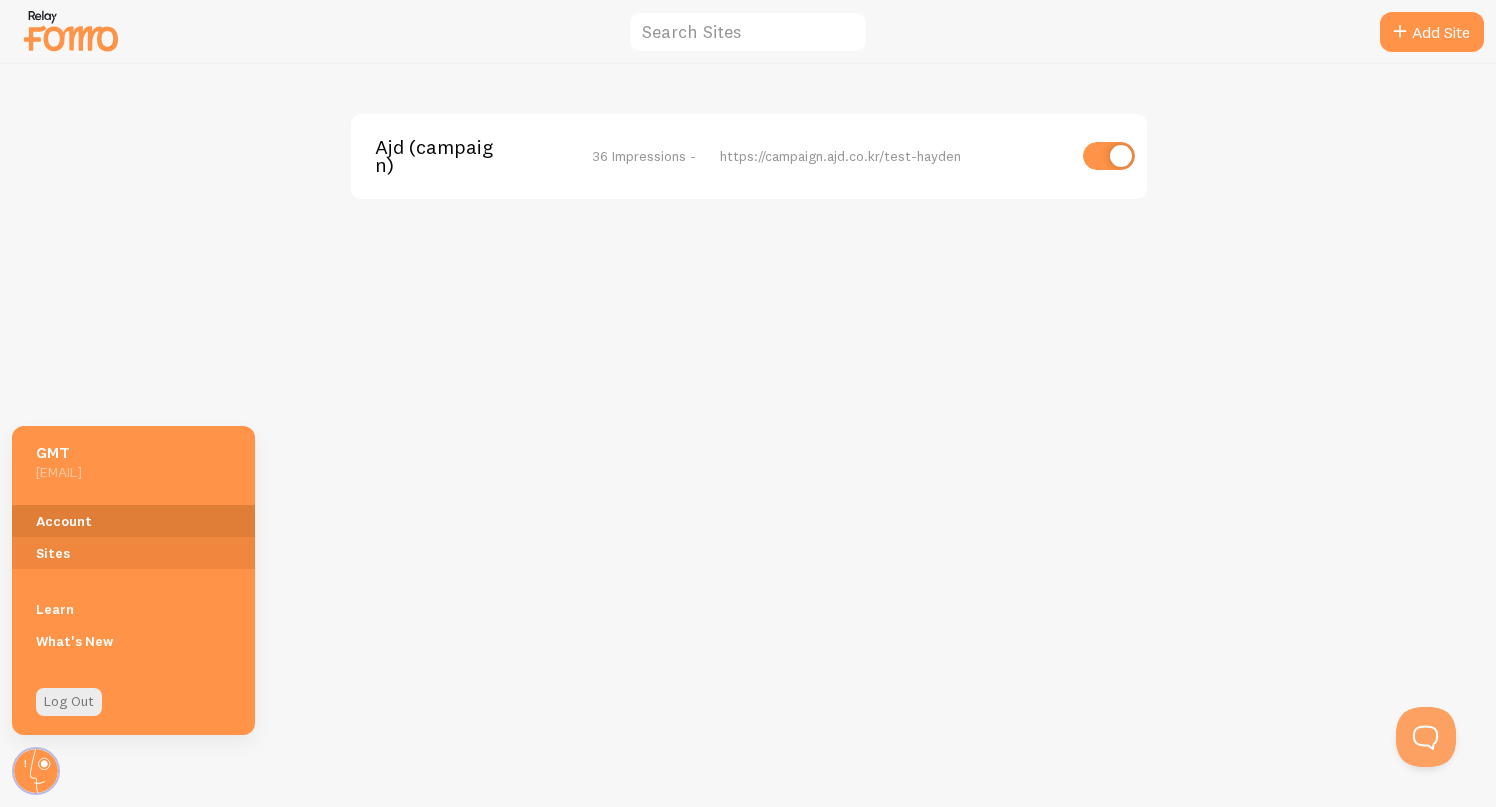 click on "Account" at bounding box center [133, 521] 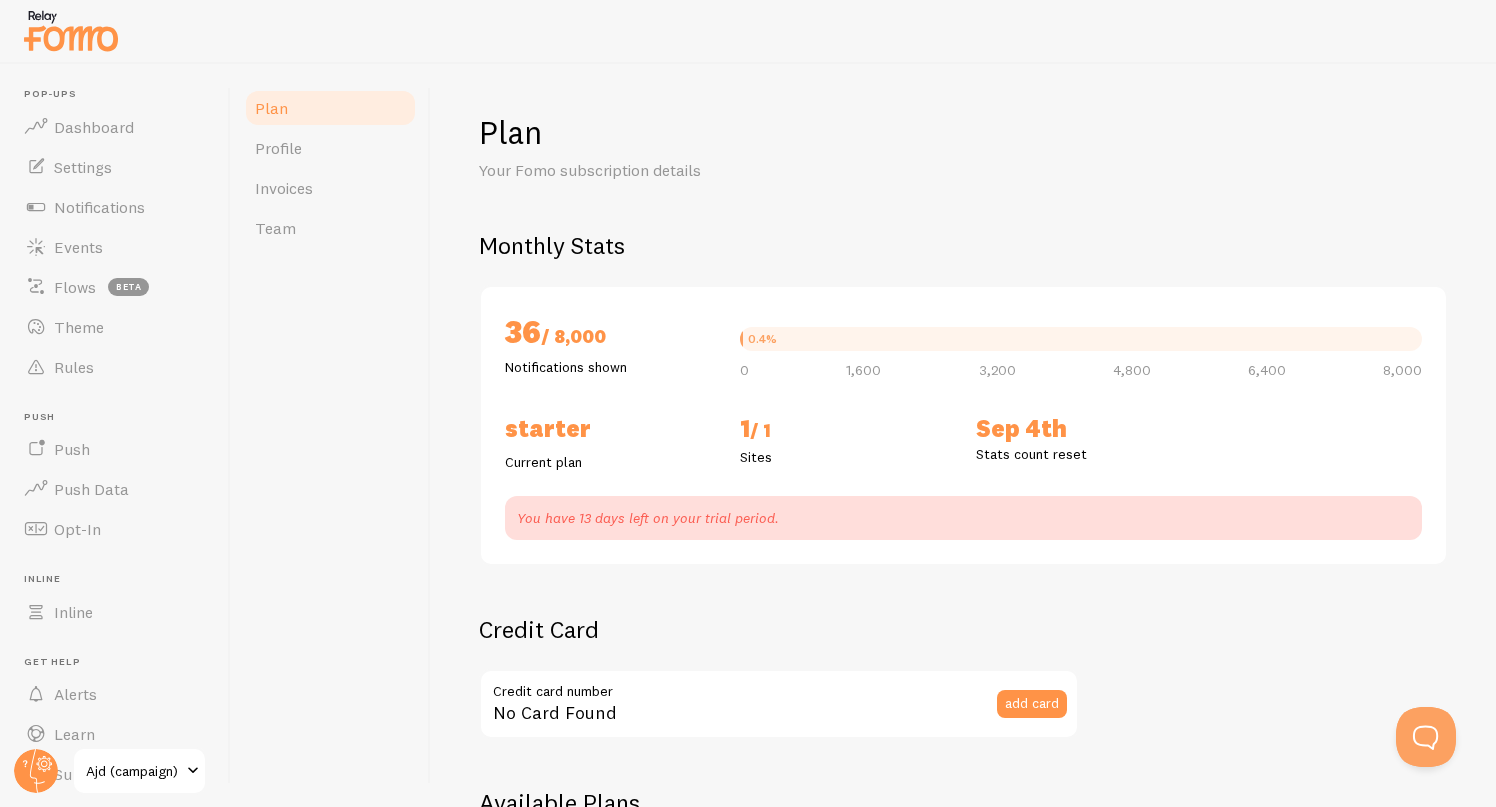 checkbox on "true" 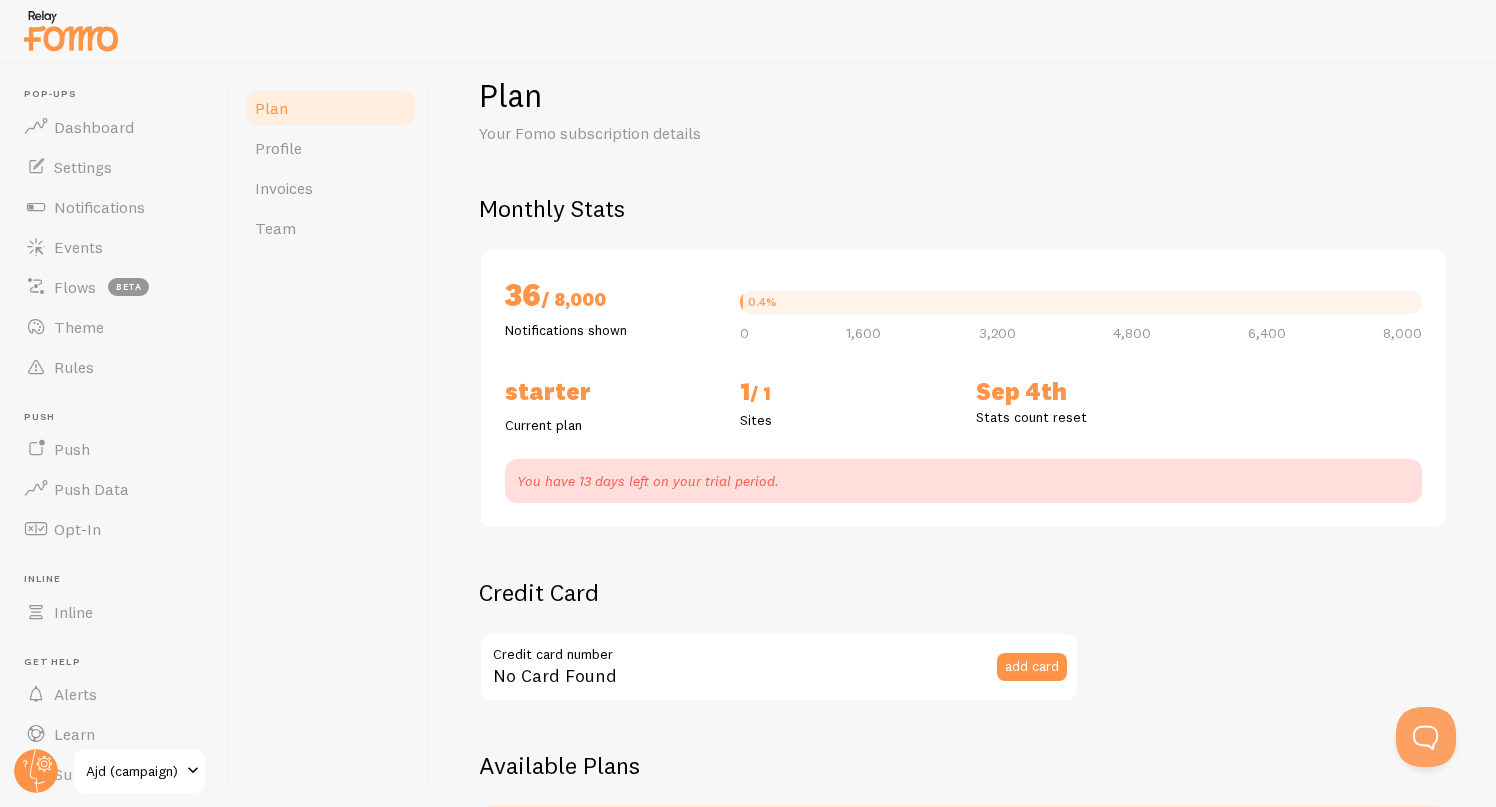 scroll, scrollTop: 0, scrollLeft: 0, axis: both 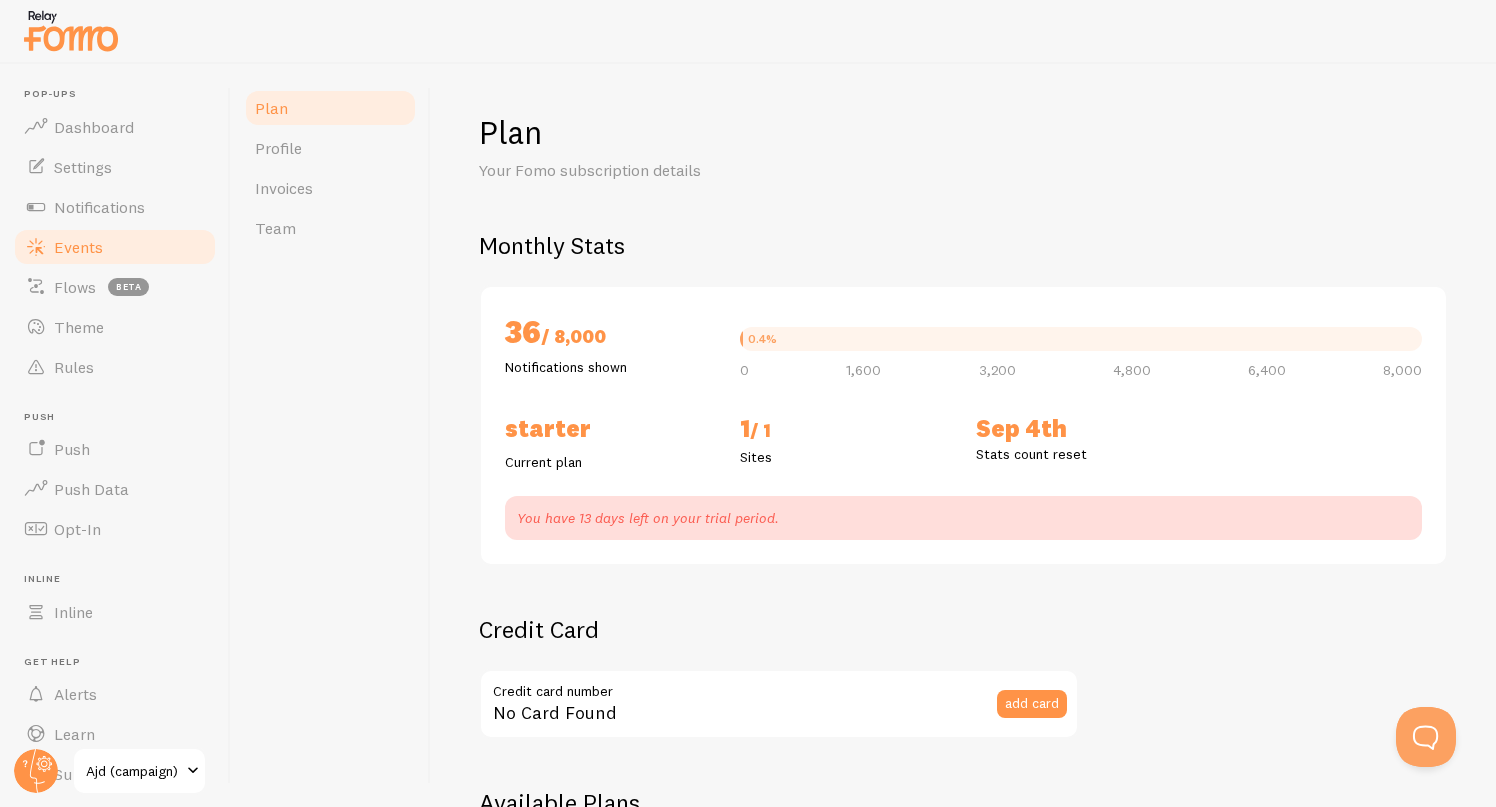 click on "Events" at bounding box center [115, 247] 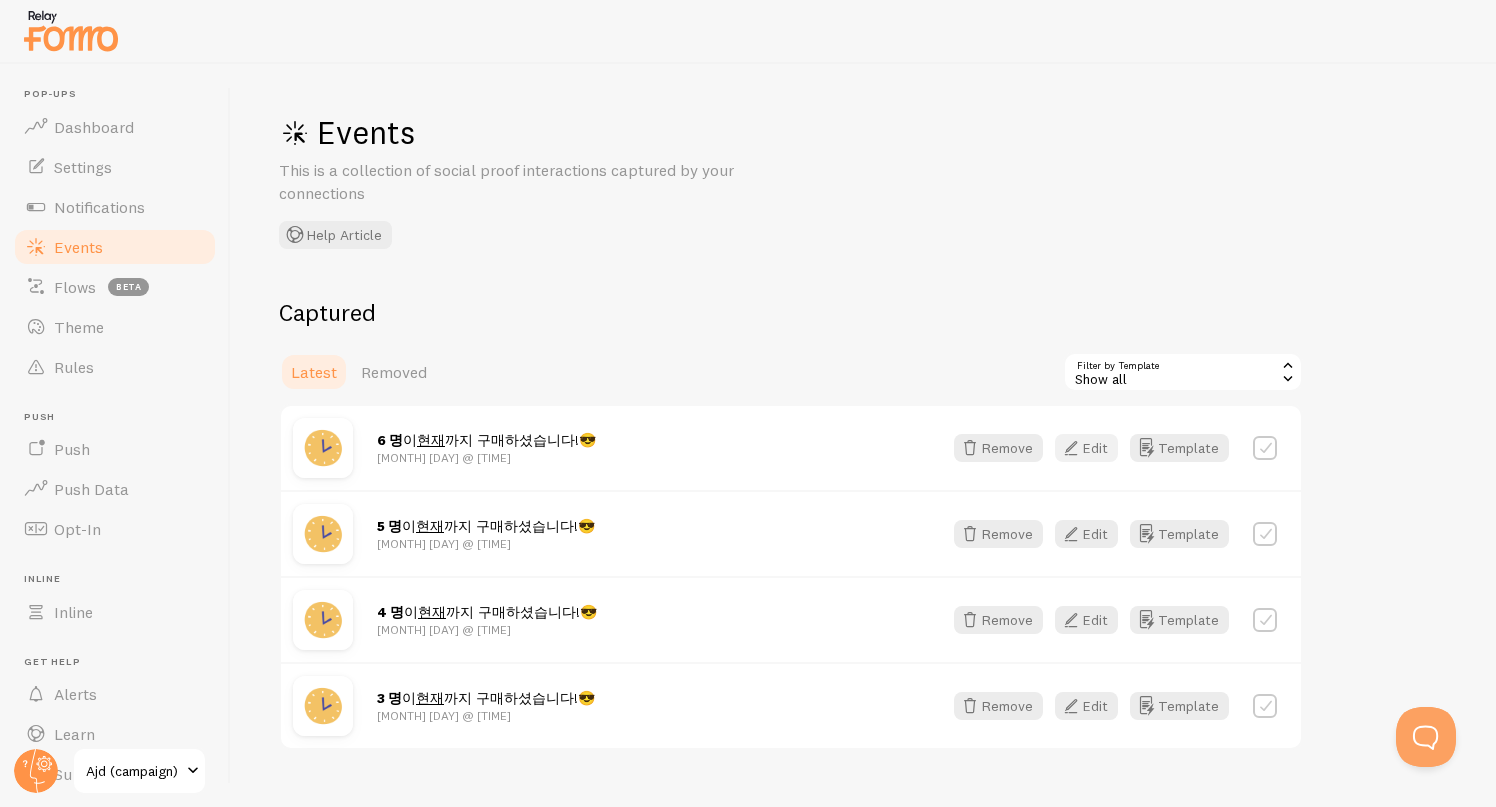 click on "Edit" at bounding box center [1086, 448] 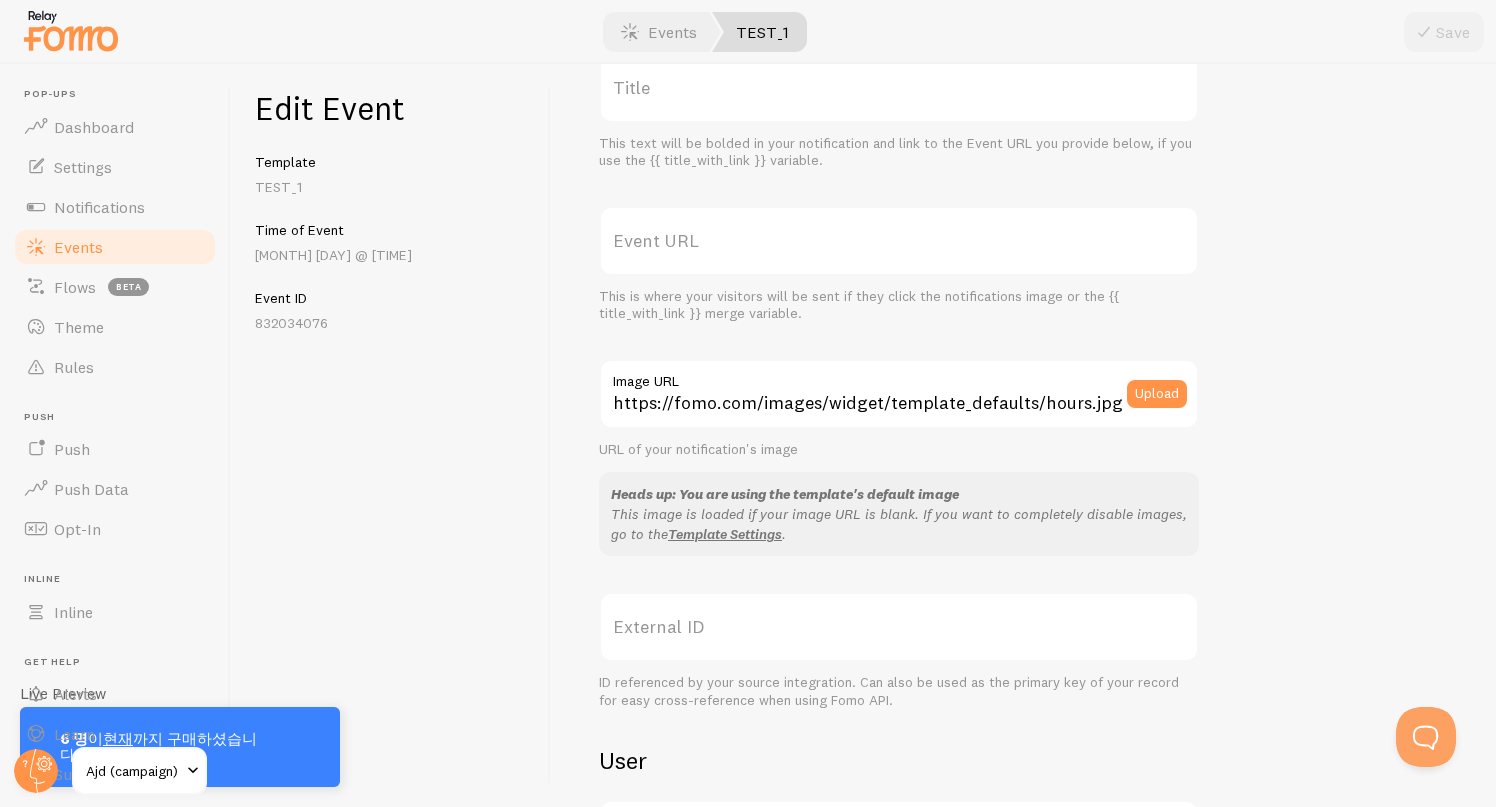 scroll, scrollTop: 0, scrollLeft: 0, axis: both 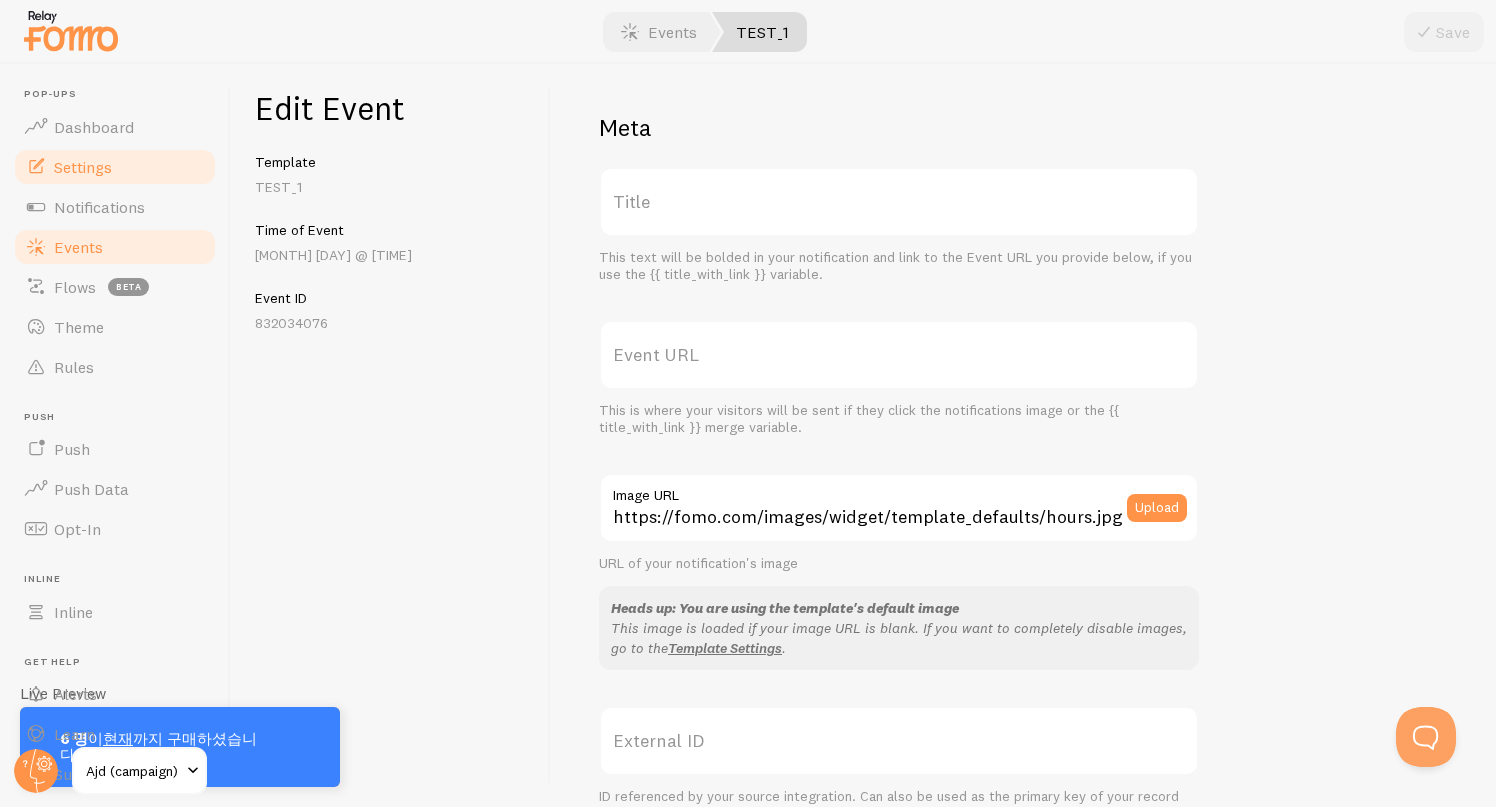 click on "Settings" at bounding box center (115, 167) 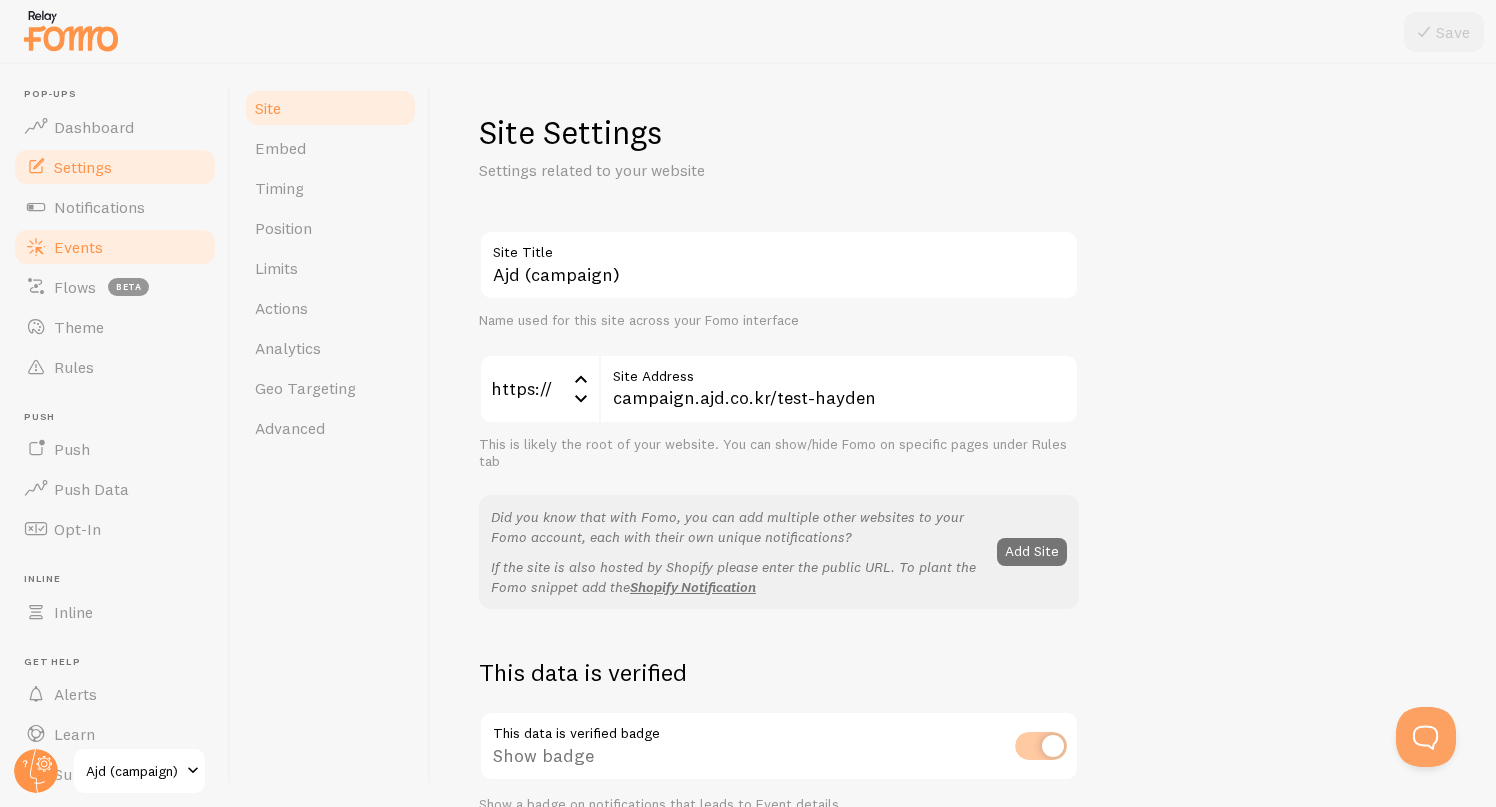 click on "Events" at bounding box center (115, 247) 